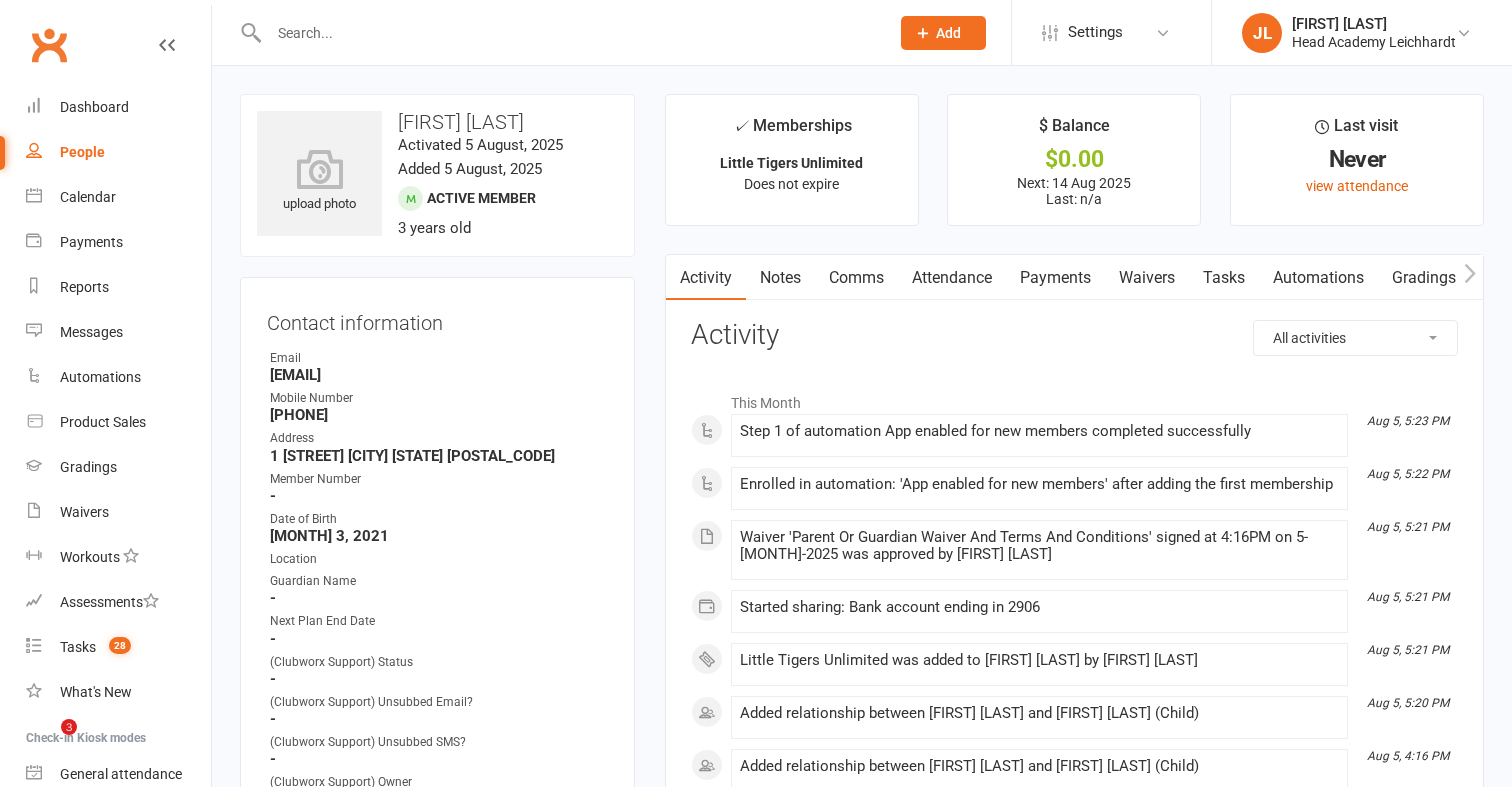 scroll, scrollTop: 0, scrollLeft: 0, axis: both 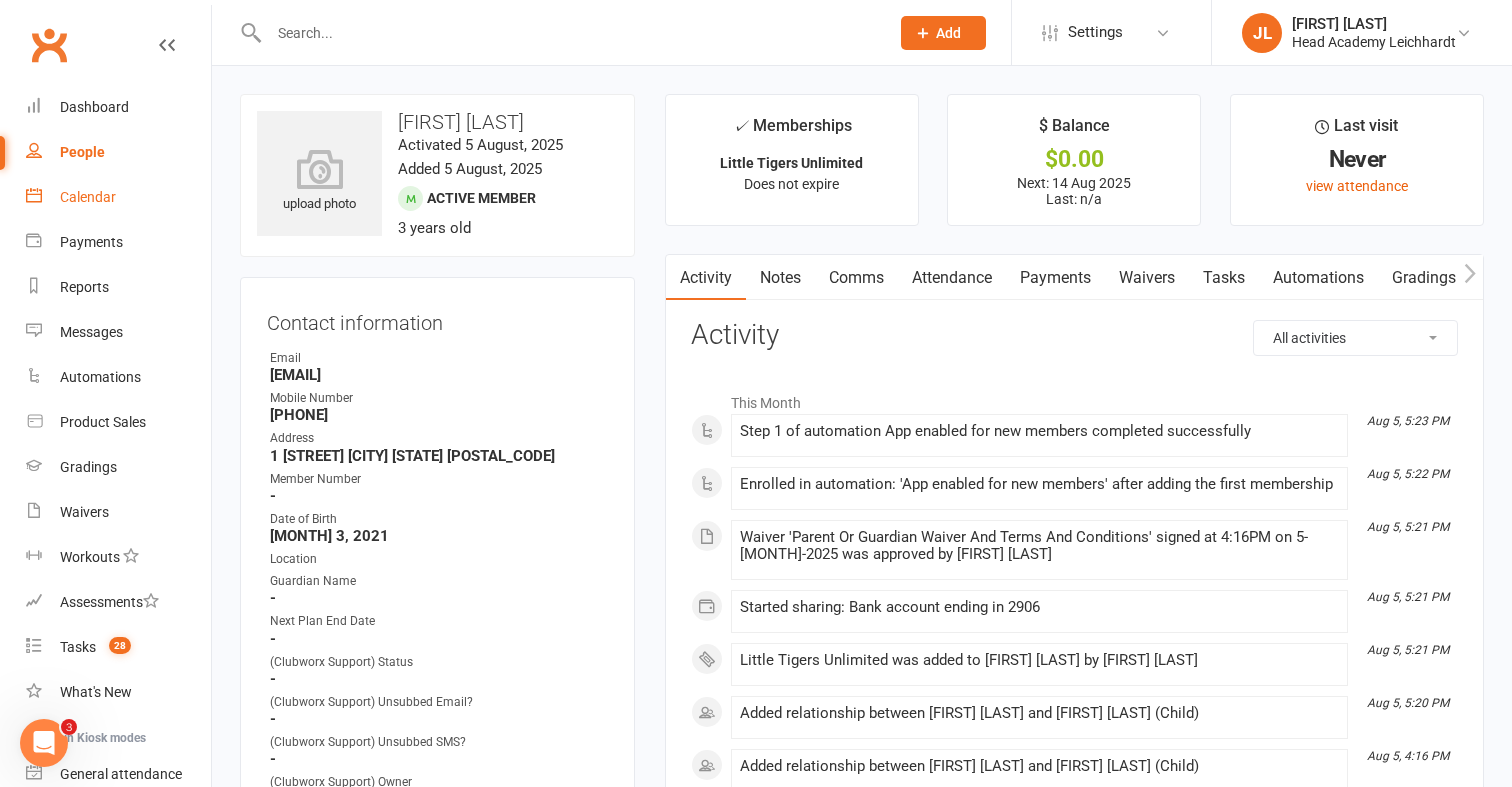 click on "Calendar" at bounding box center (88, 197) 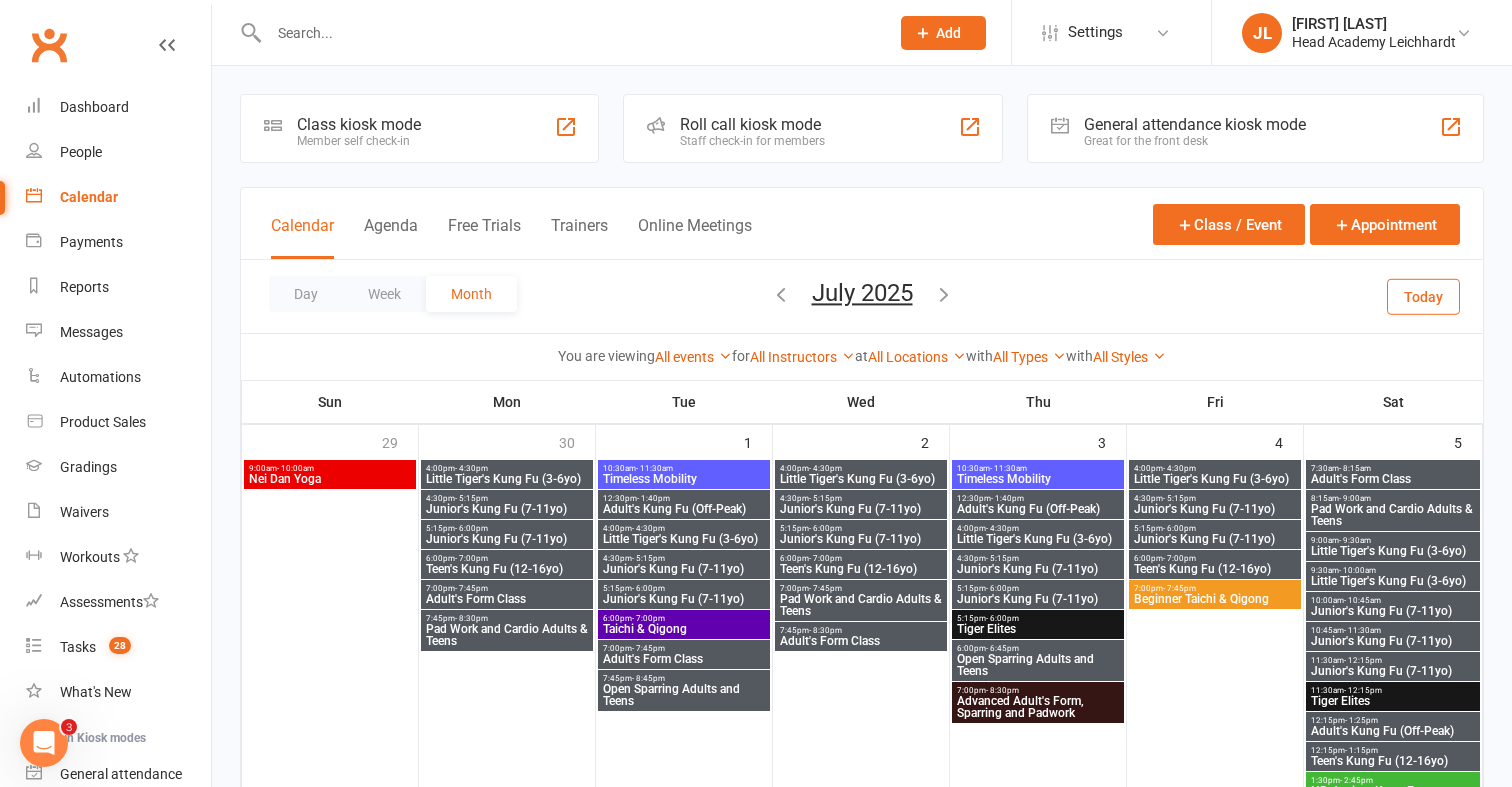 click on "Roll call kiosk mode Staff check-in for members" at bounding box center [813, 128] 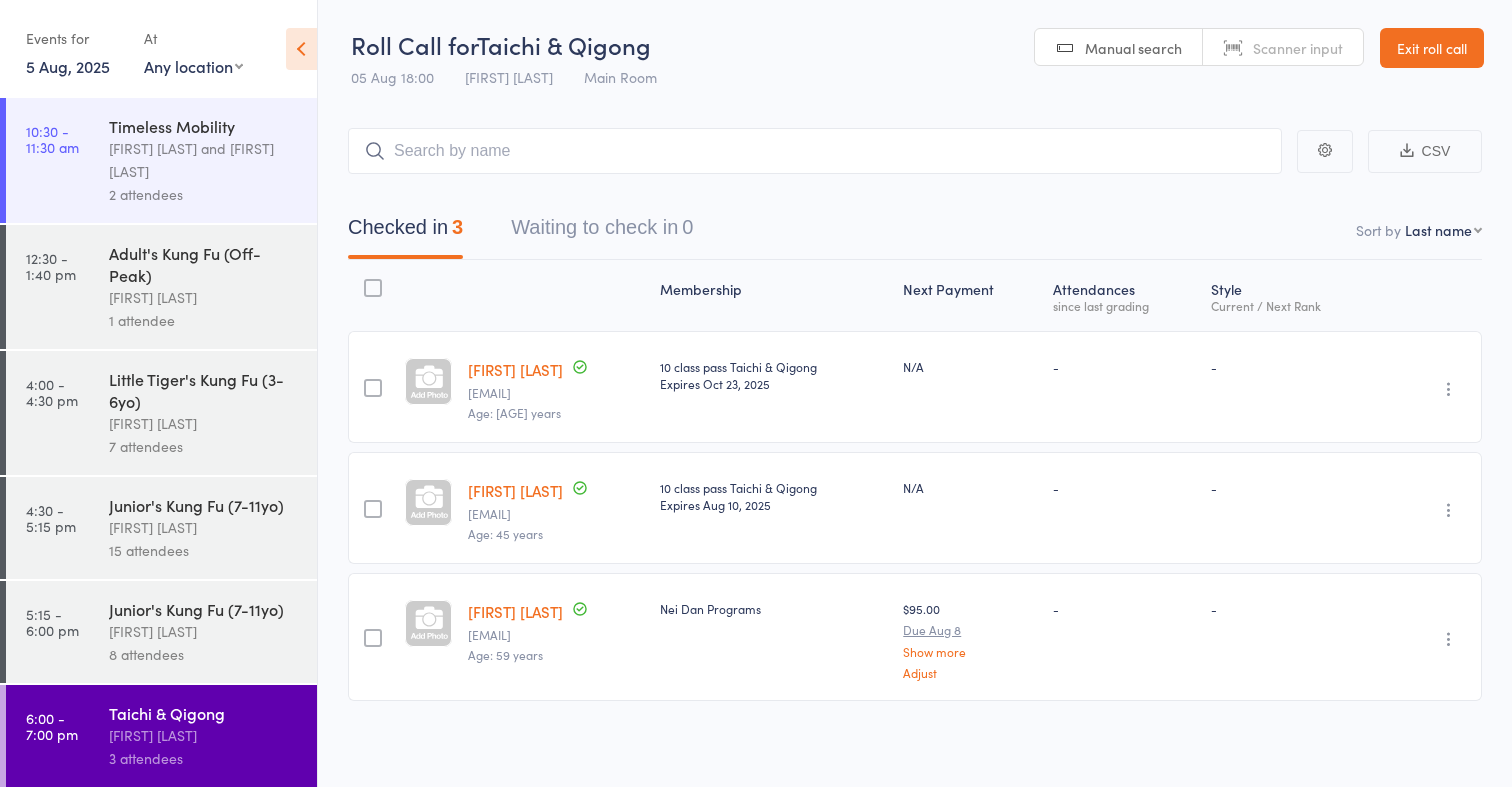scroll, scrollTop: 0, scrollLeft: 0, axis: both 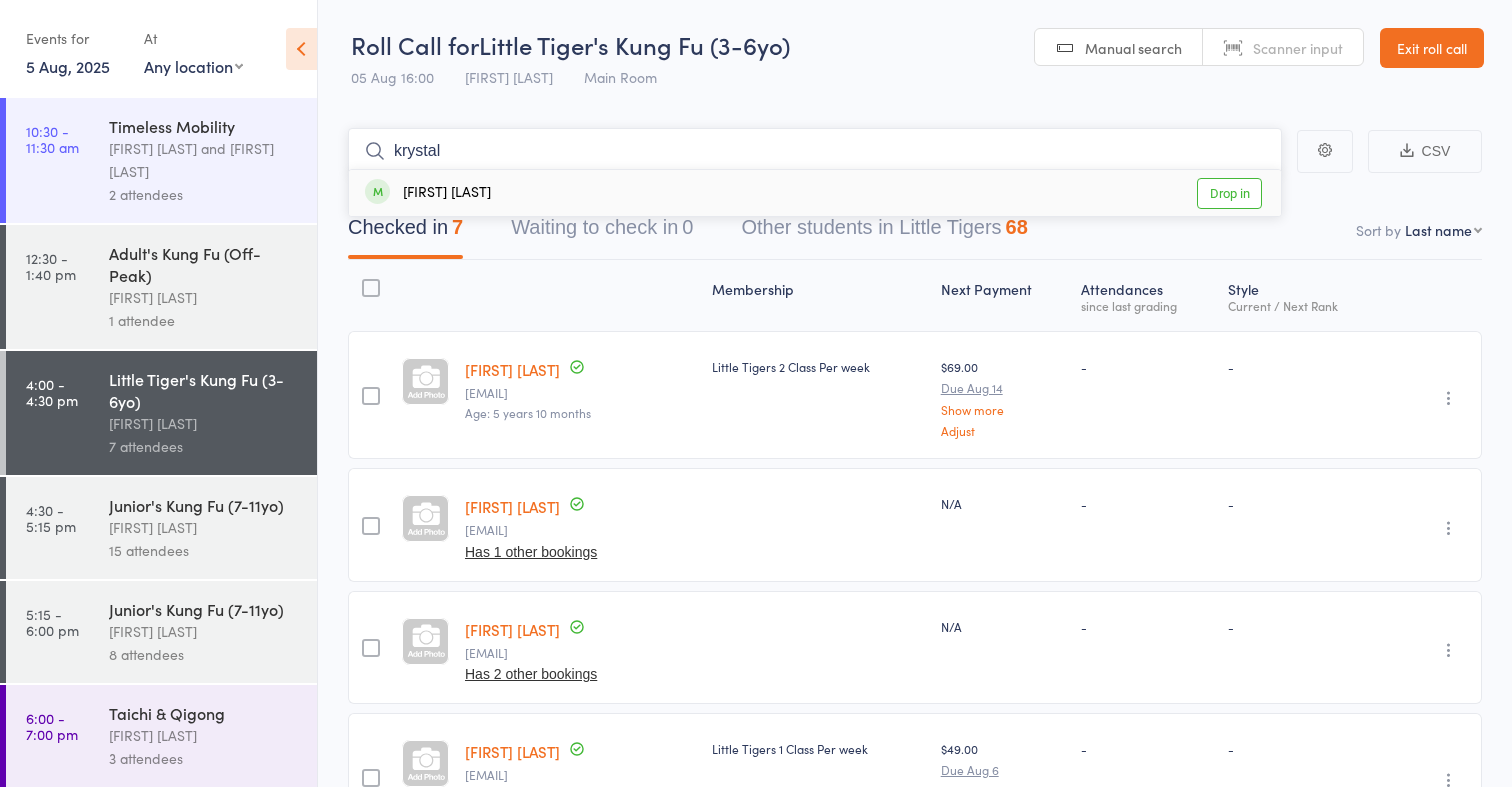 type on "krystal" 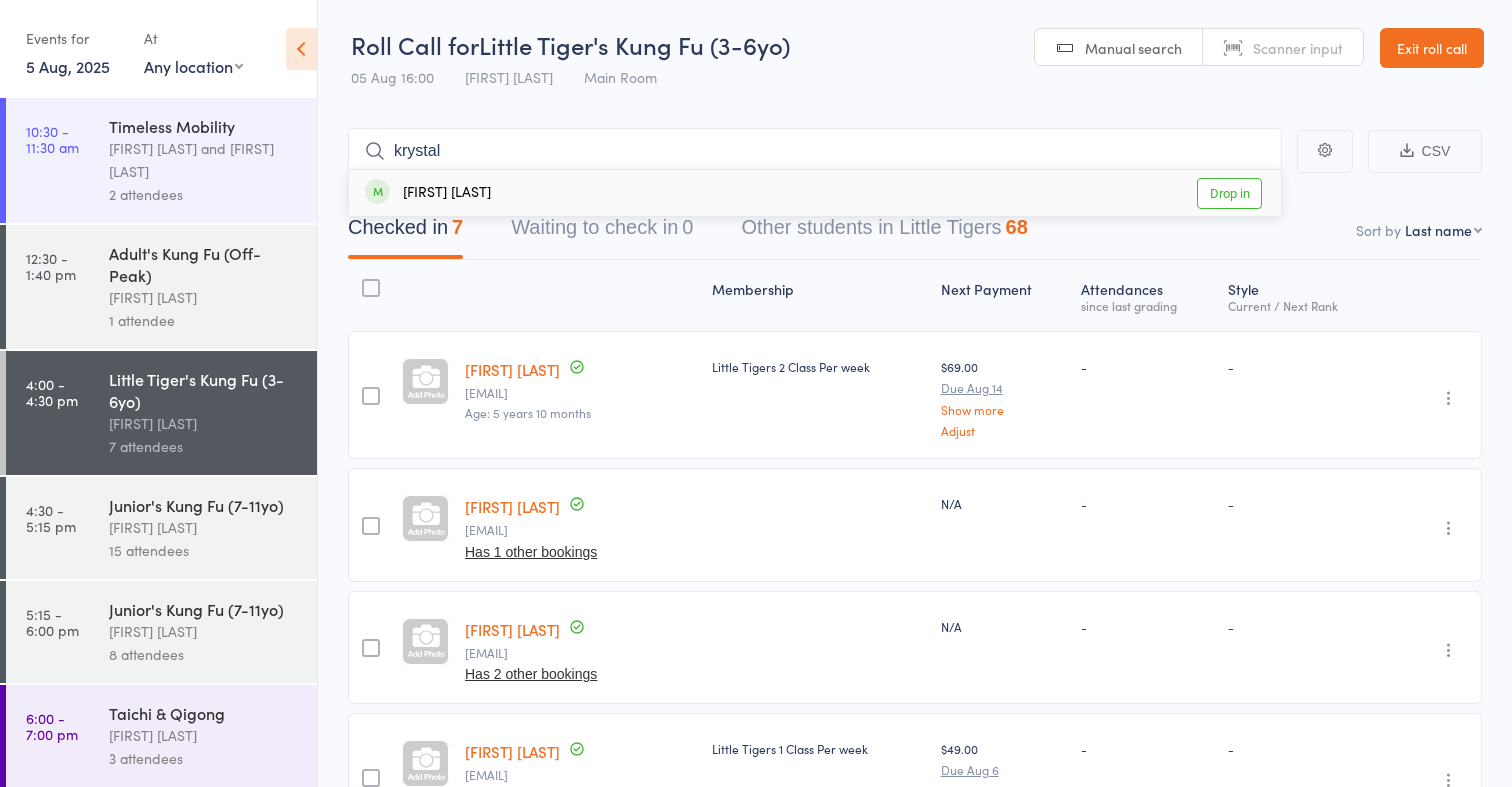 click on "Krystal Nguyen Drop in" at bounding box center [815, 193] 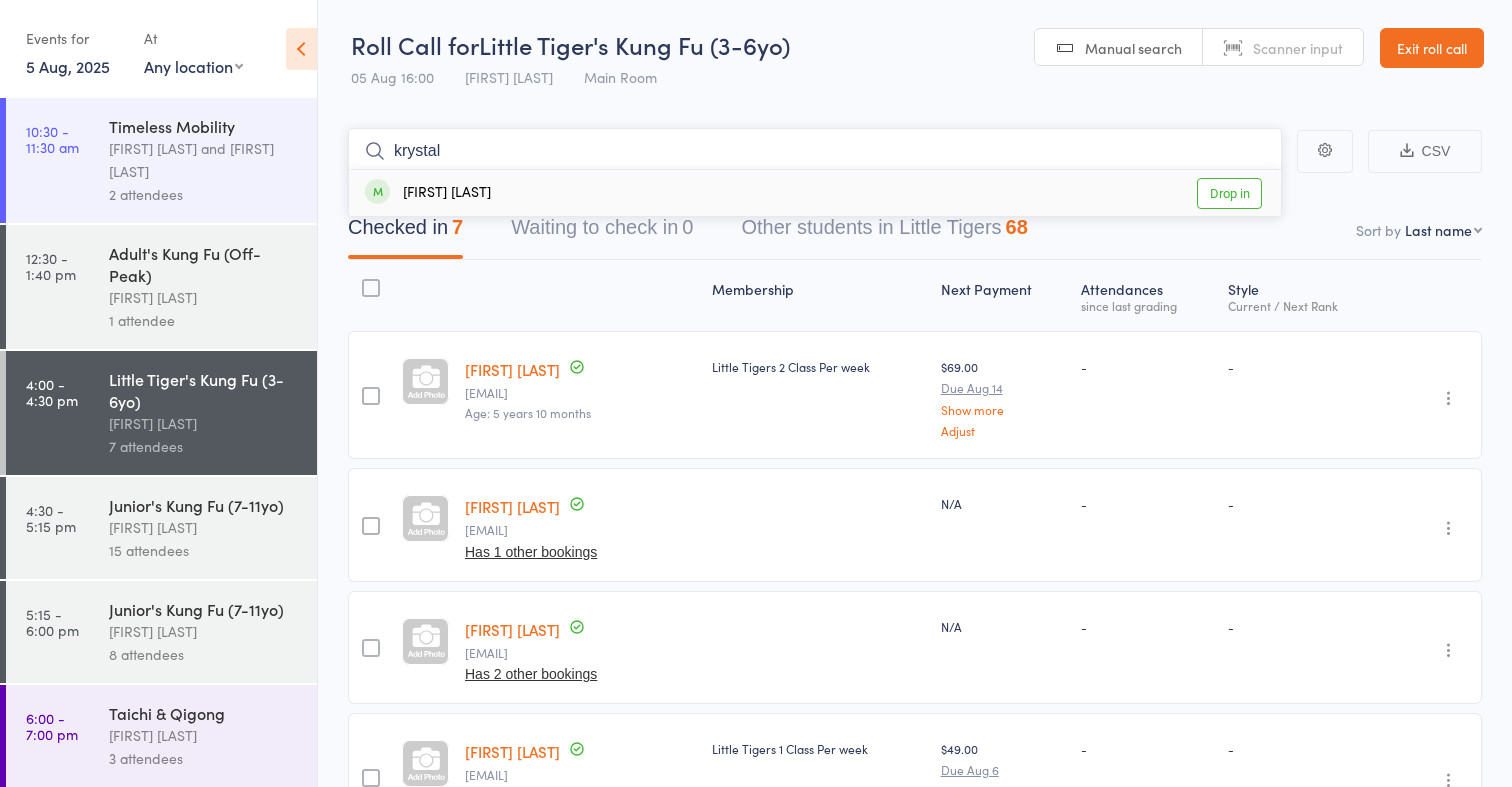 type 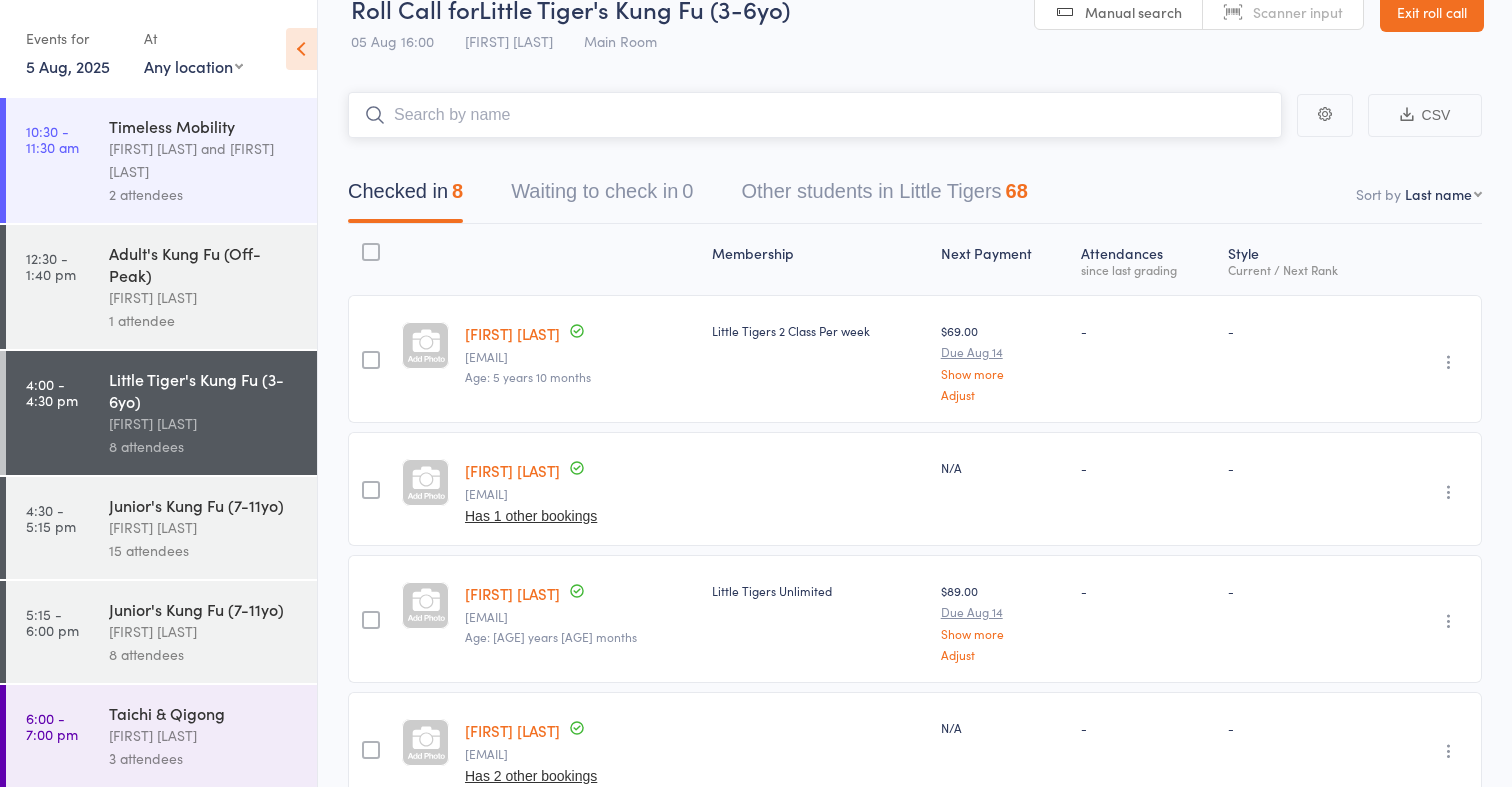 scroll, scrollTop: 13, scrollLeft: 0, axis: vertical 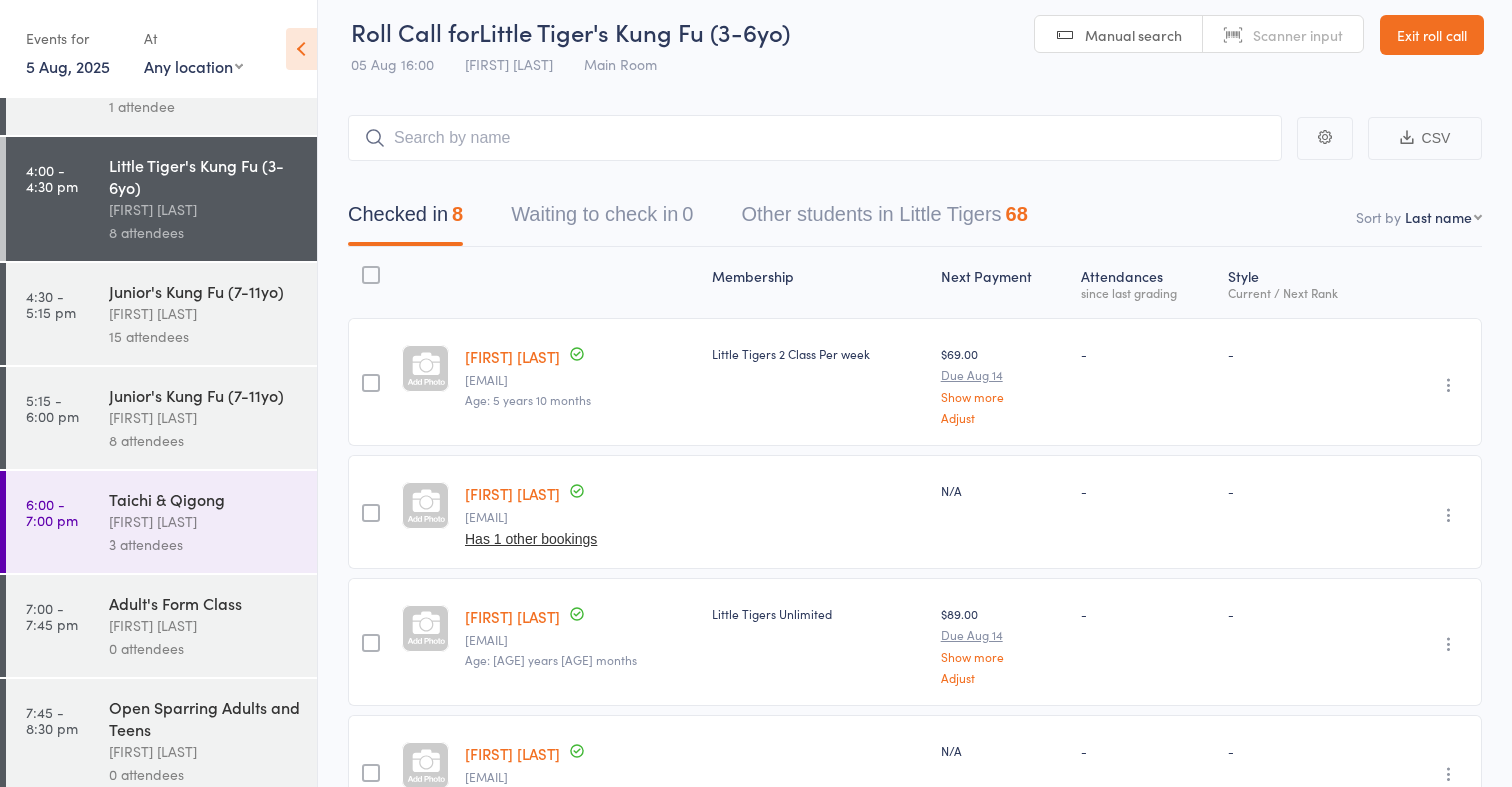 click on "3 attendees" at bounding box center [204, 544] 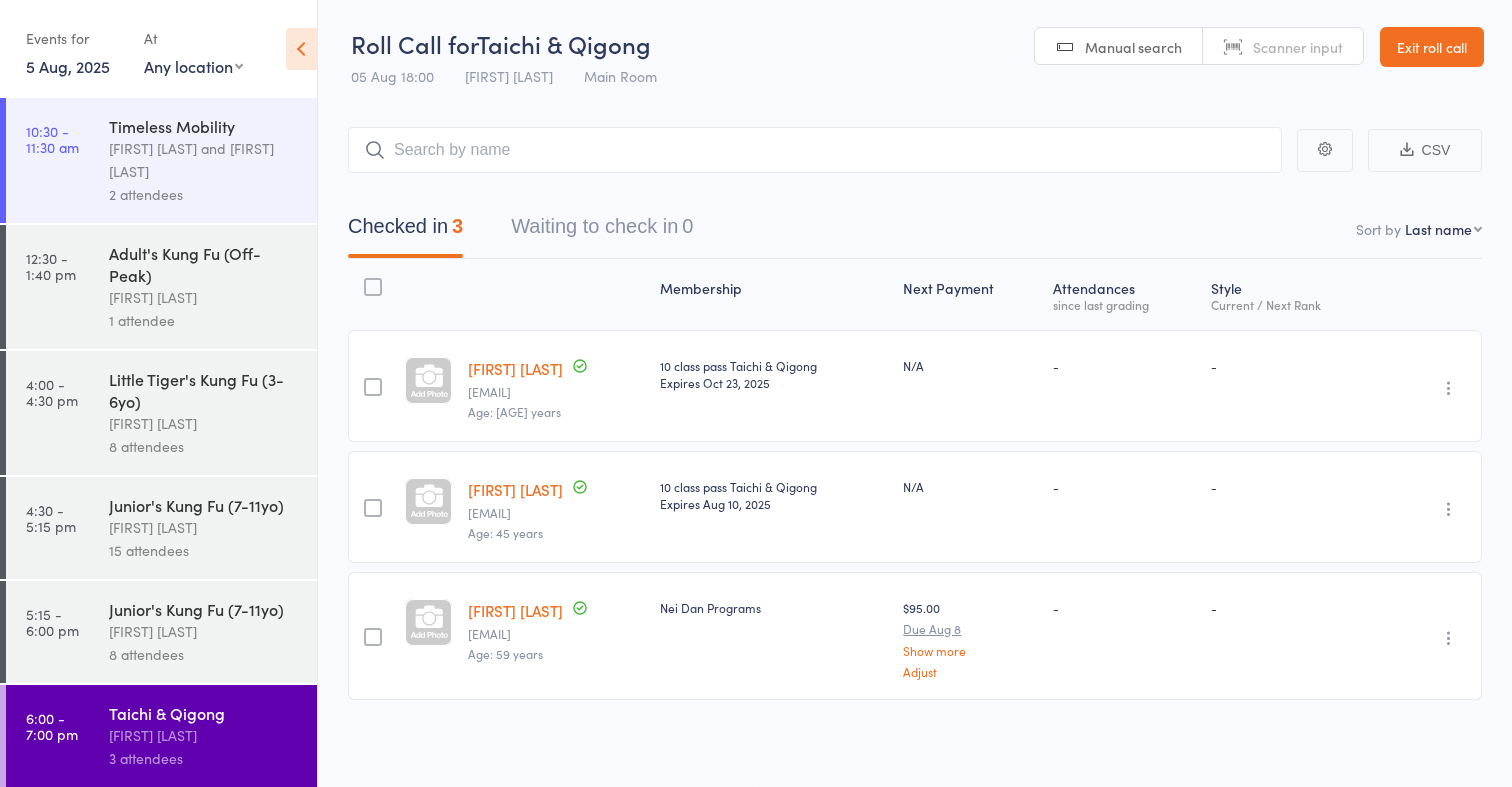 click on "Roll Call for  Taichi & Qigong 05 Aug 18:00  Nathan Head  Main Room  Manual search Scanner input Exit roll call" at bounding box center (915, 48) 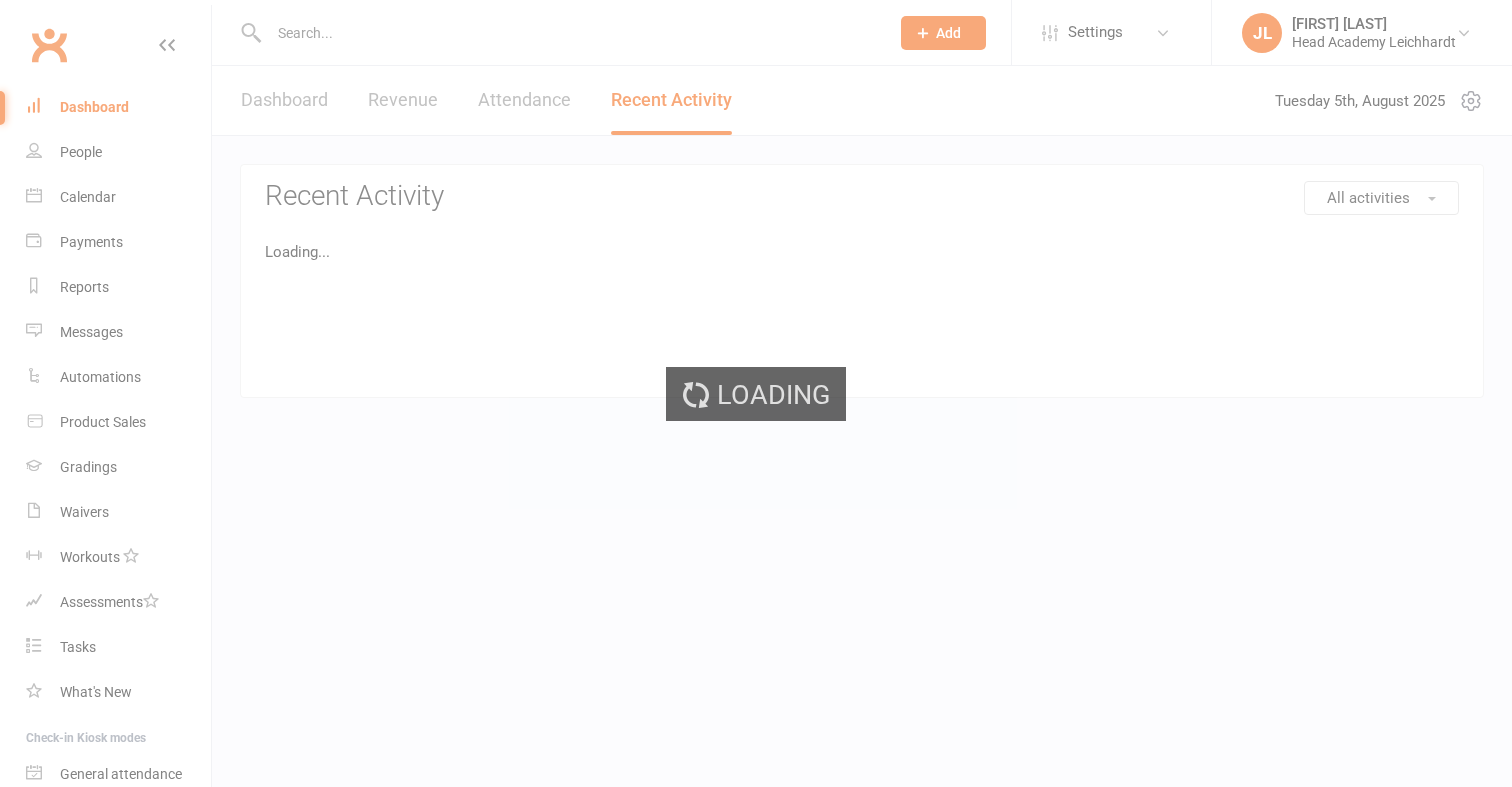 scroll, scrollTop: 0, scrollLeft: 0, axis: both 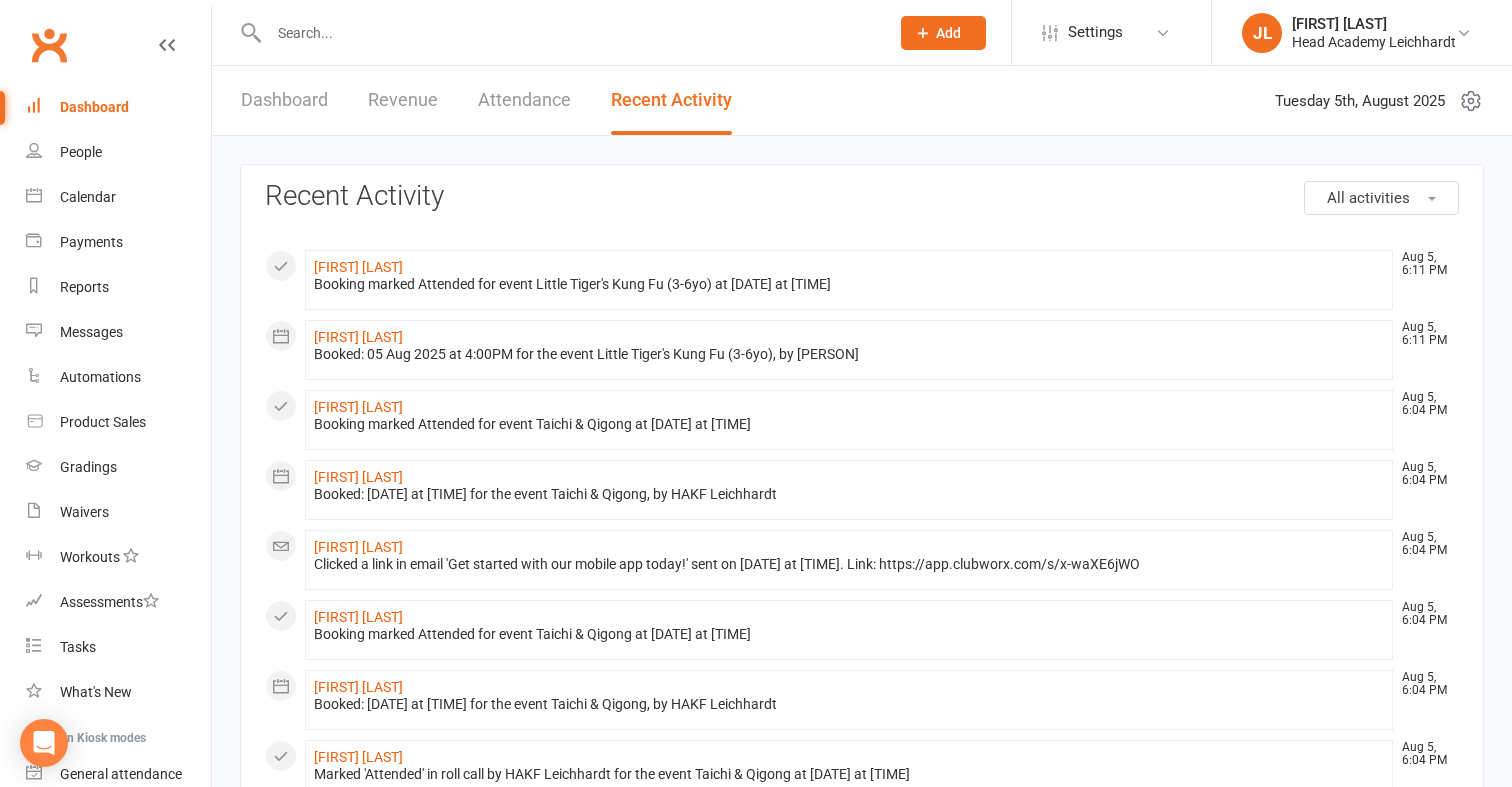 click at bounding box center [569, 33] 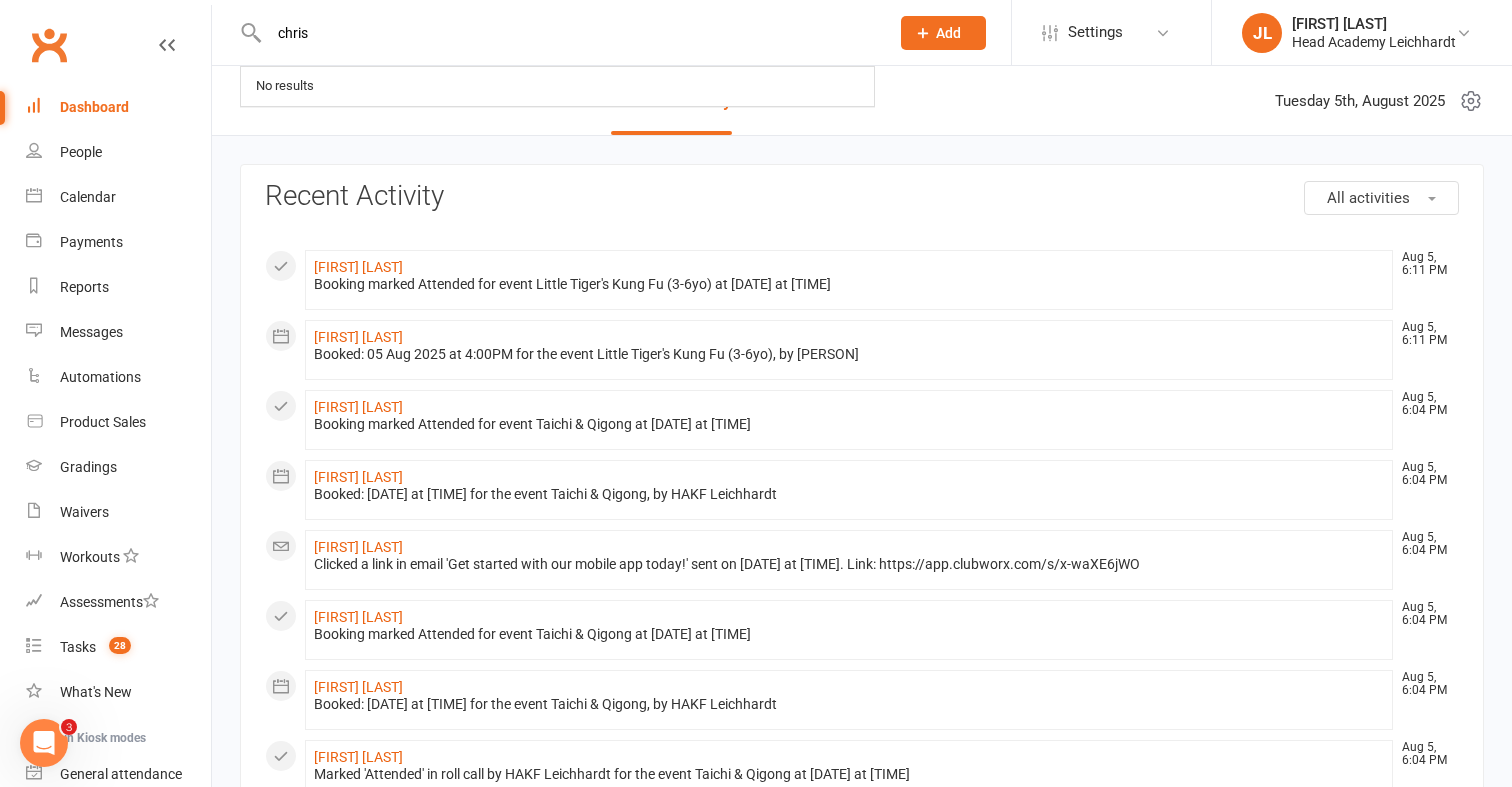 scroll, scrollTop: 0, scrollLeft: 0, axis: both 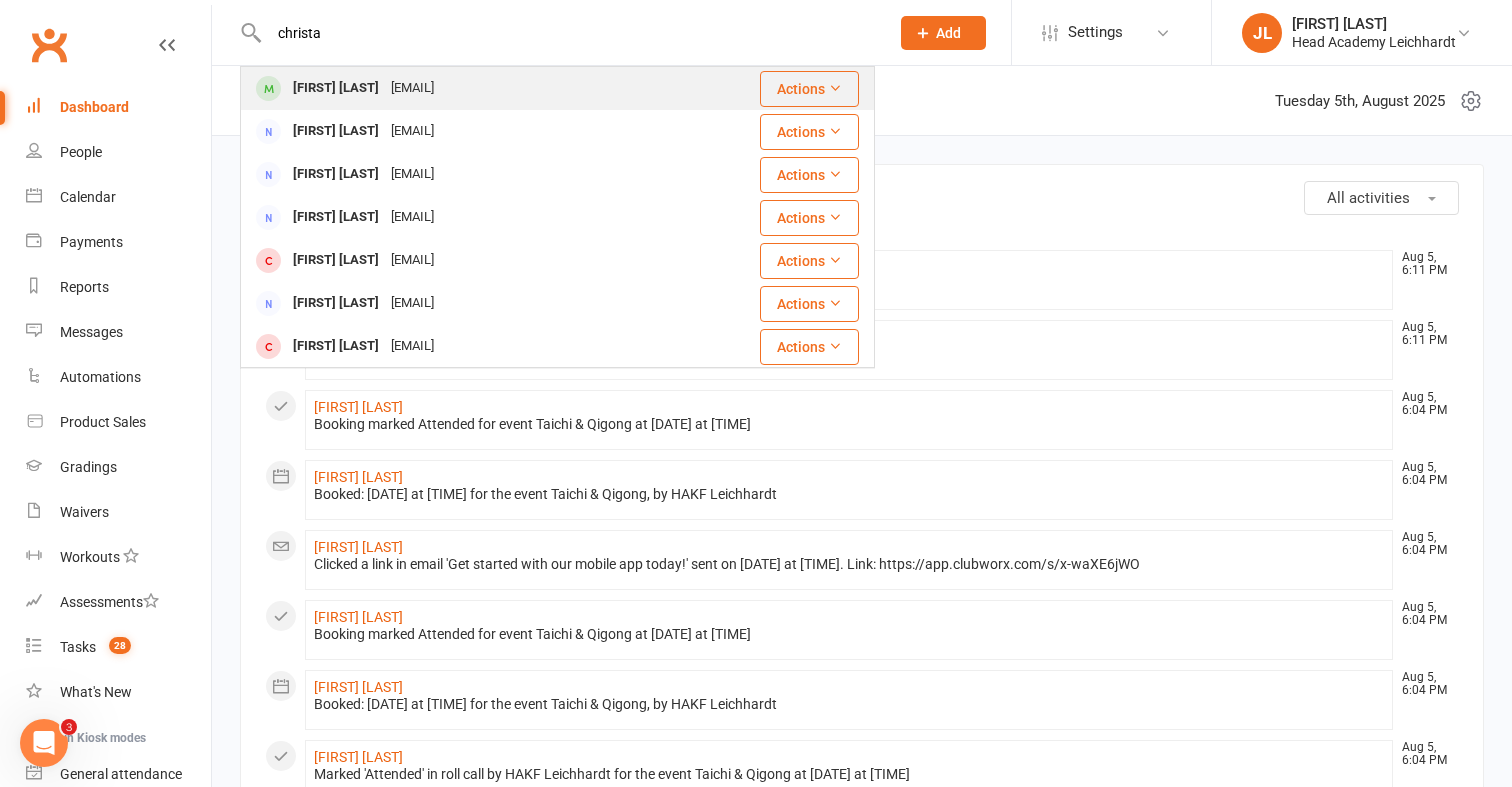 type on "christa" 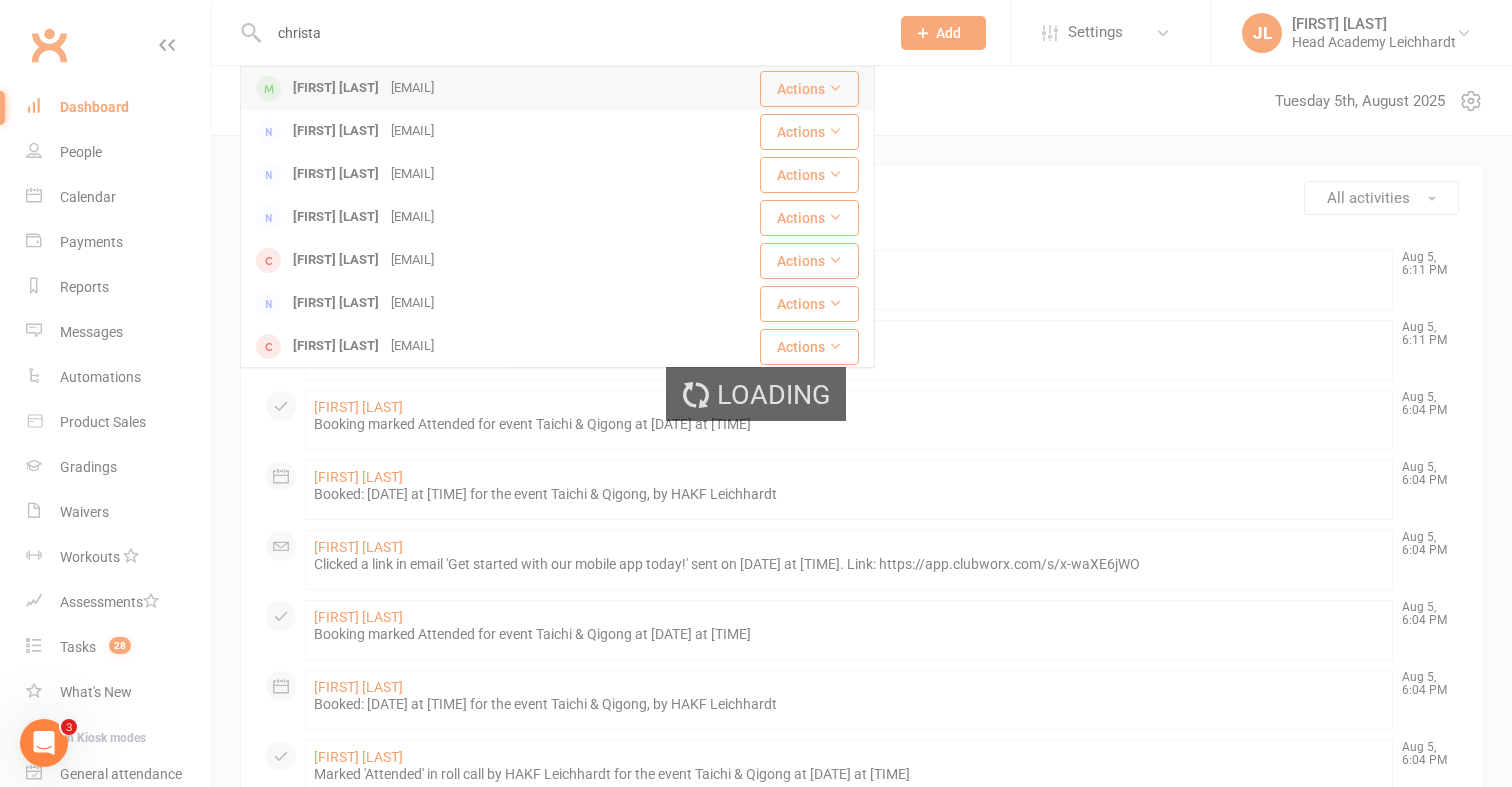 type 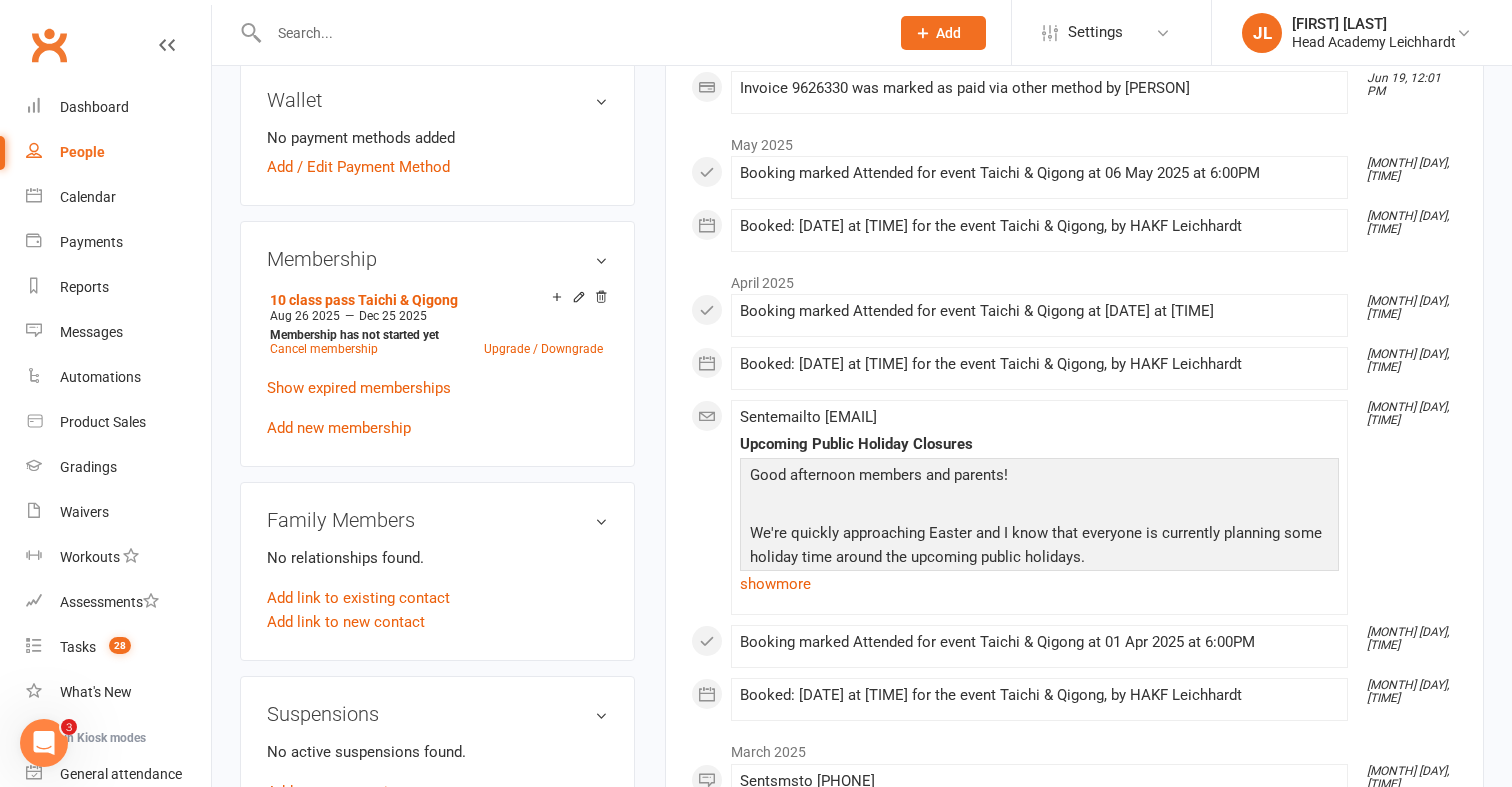 scroll, scrollTop: 886, scrollLeft: 0, axis: vertical 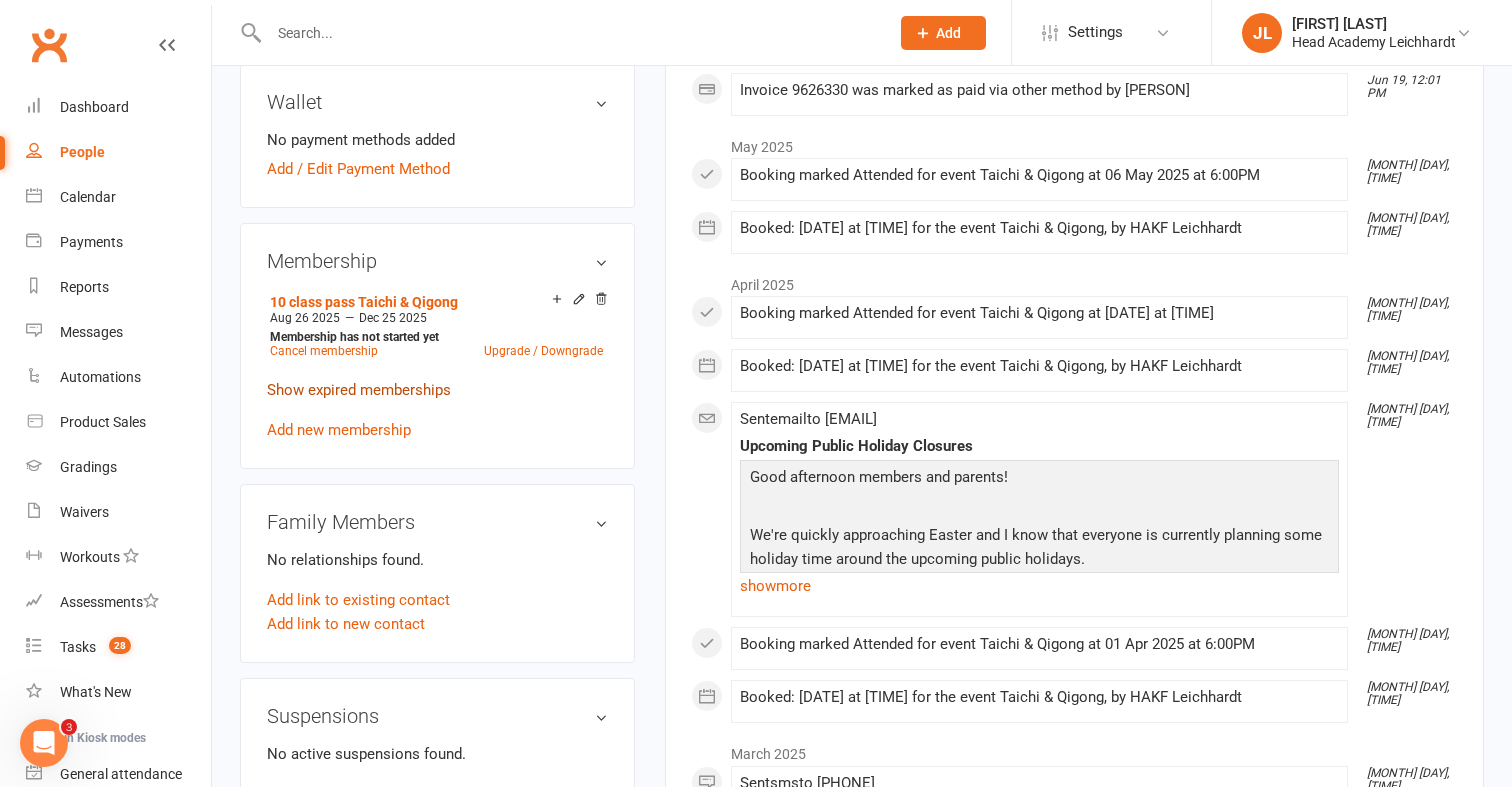 click on "Show expired memberships" at bounding box center (359, 390) 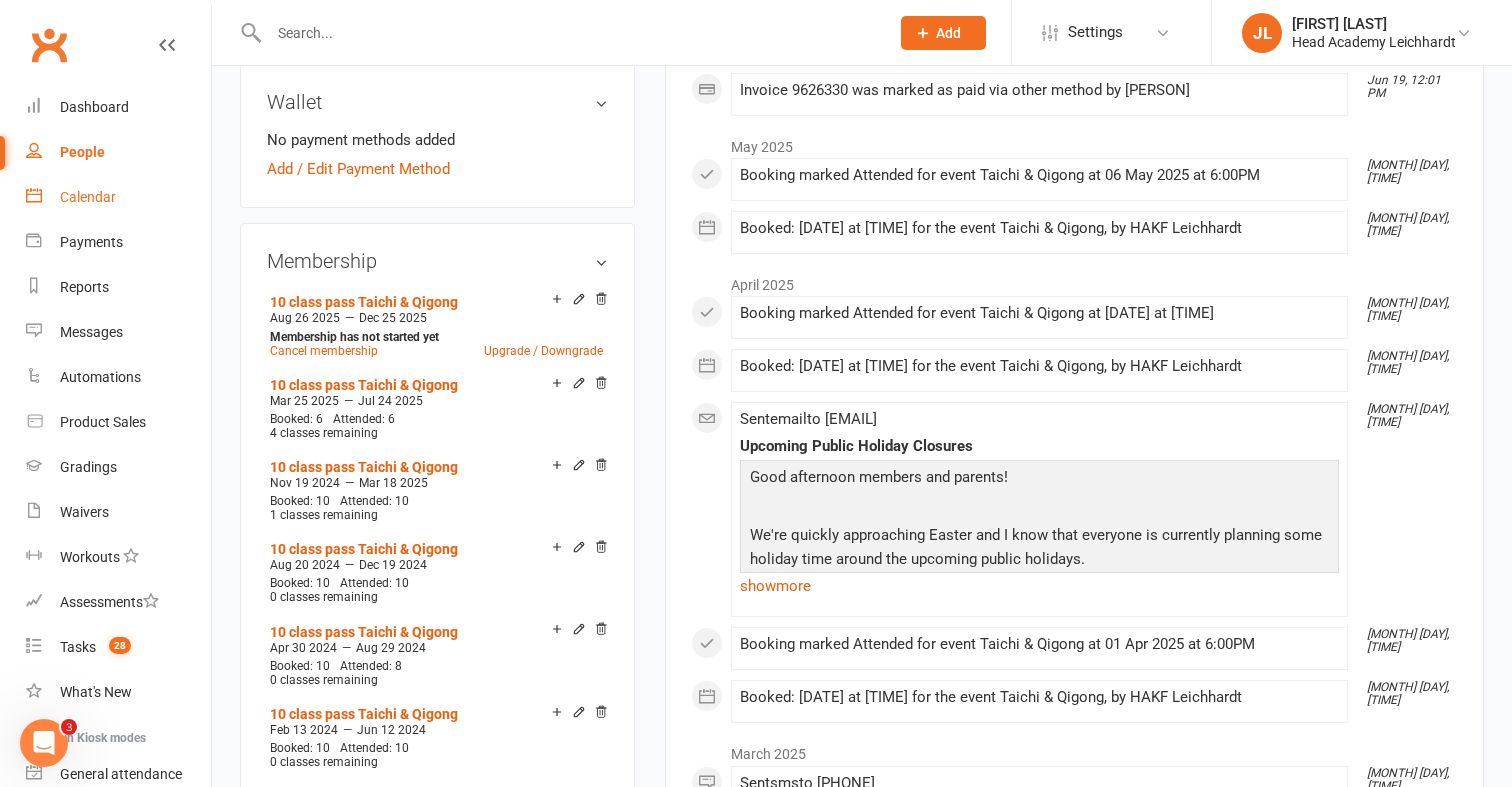 click on "Calendar" at bounding box center (118, 197) 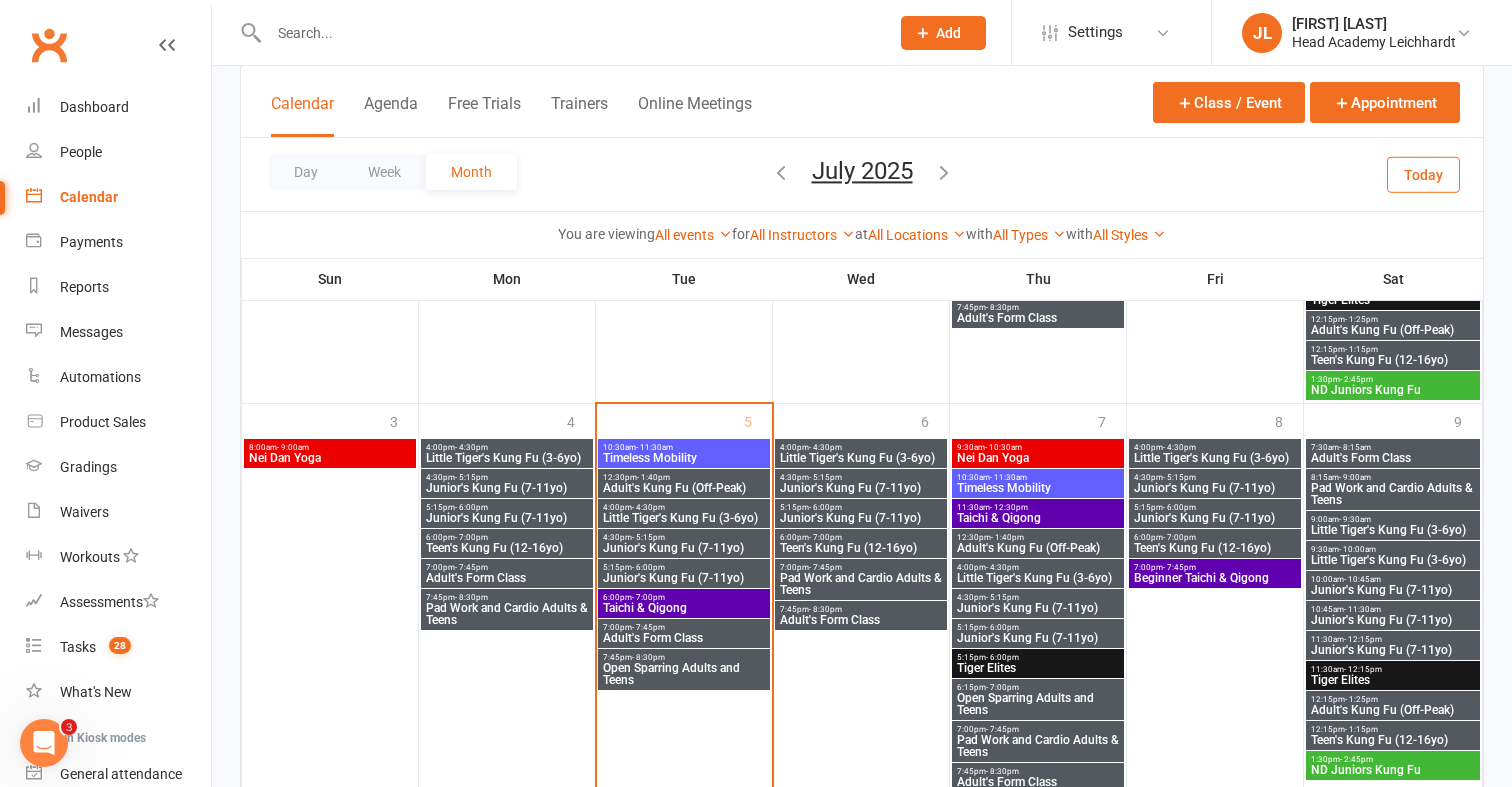 scroll, scrollTop: 1873, scrollLeft: 0, axis: vertical 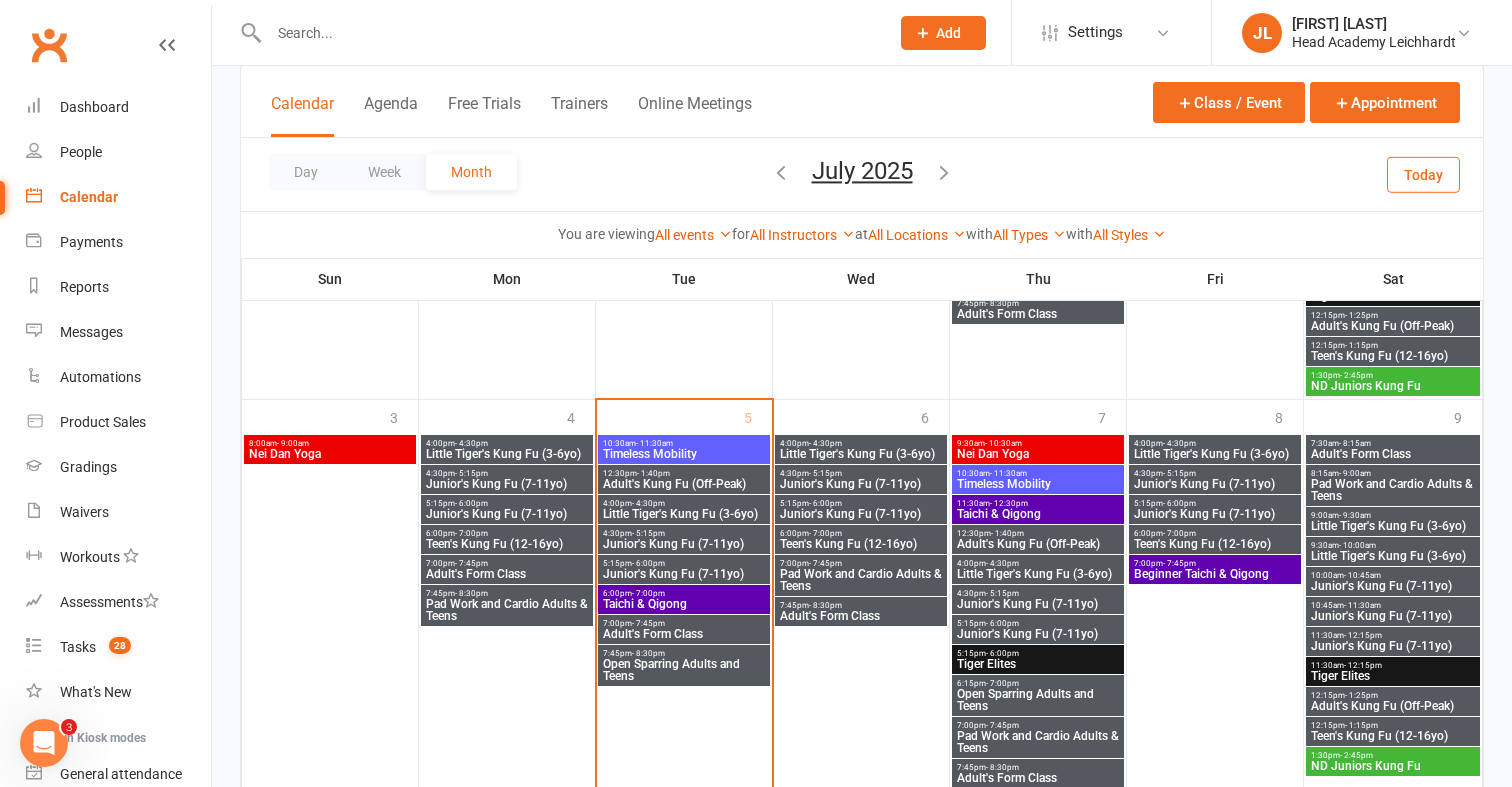 click on "Taichi & Qigong" at bounding box center (684, 604) 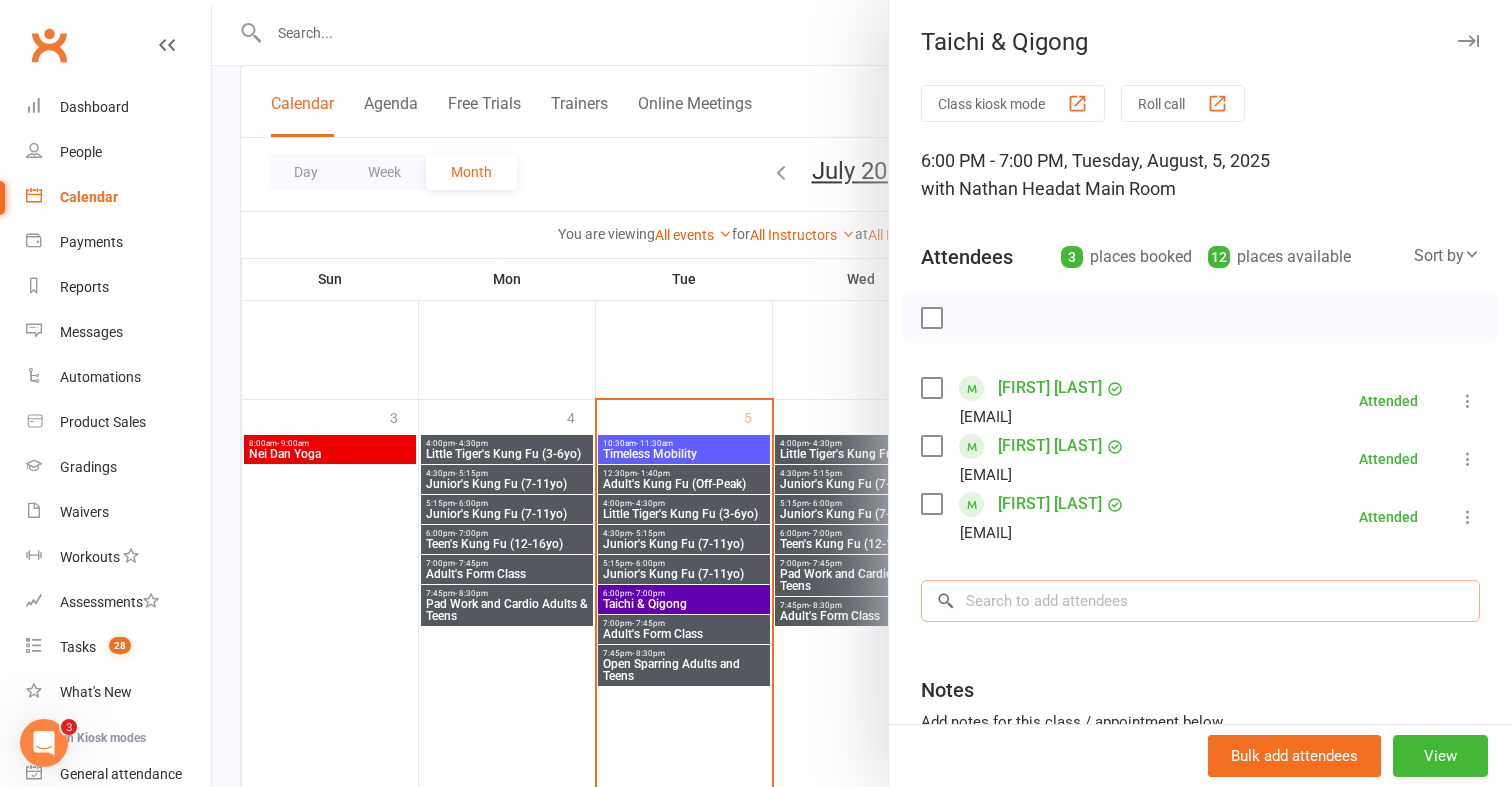 click at bounding box center [1200, 601] 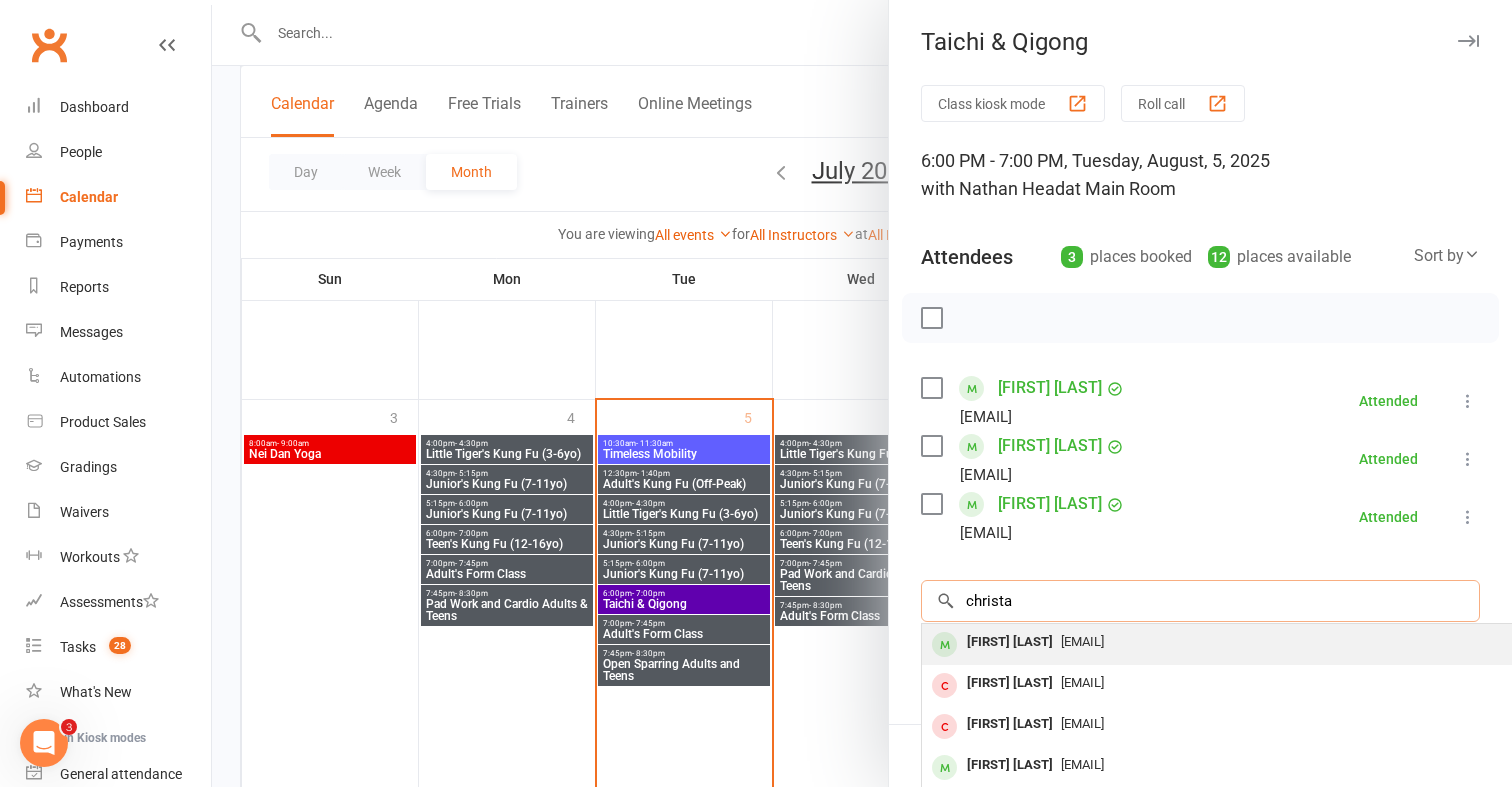 type on "christa" 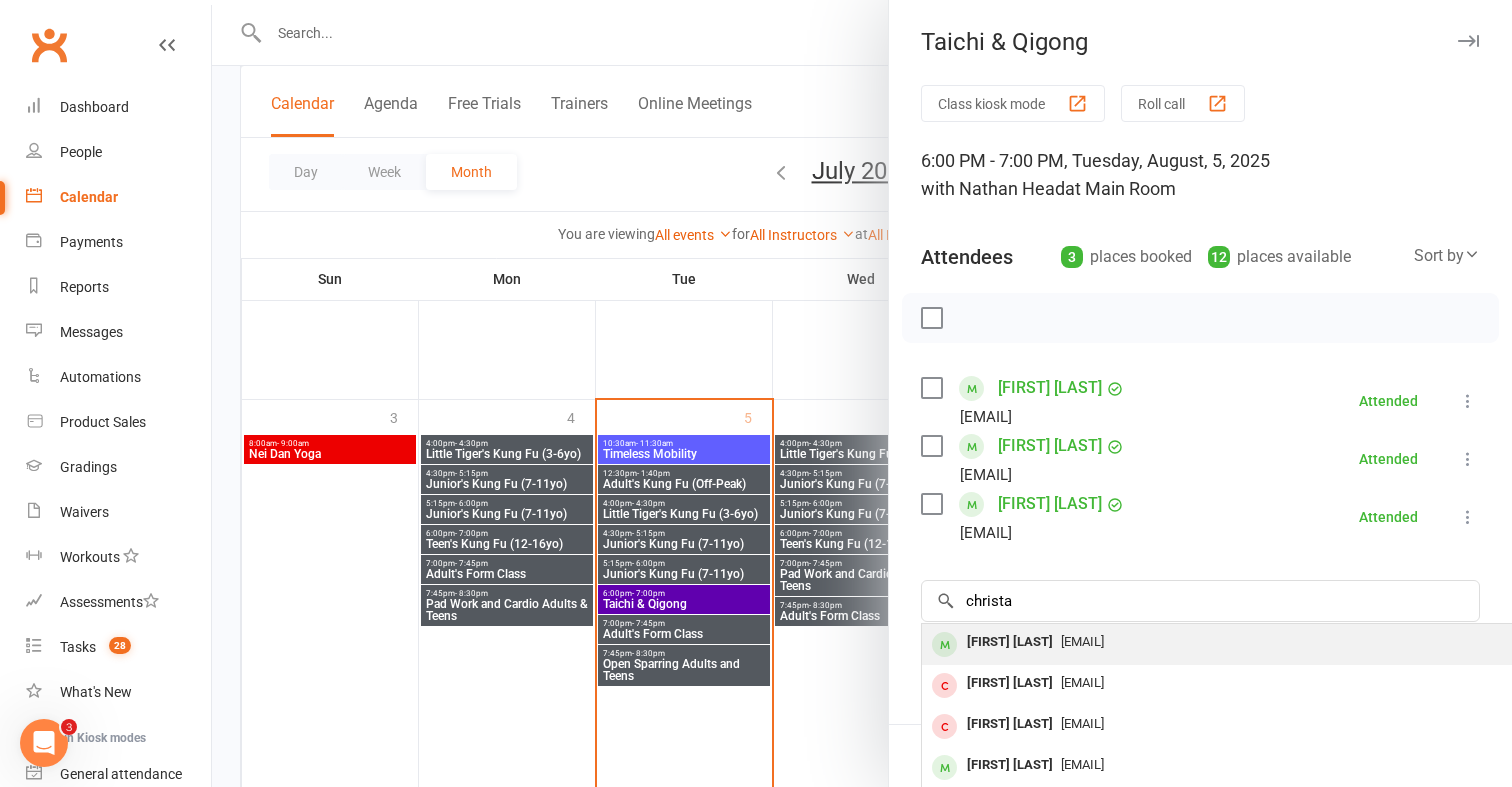 click on "[FIRST] [LAST]" at bounding box center (1010, 642) 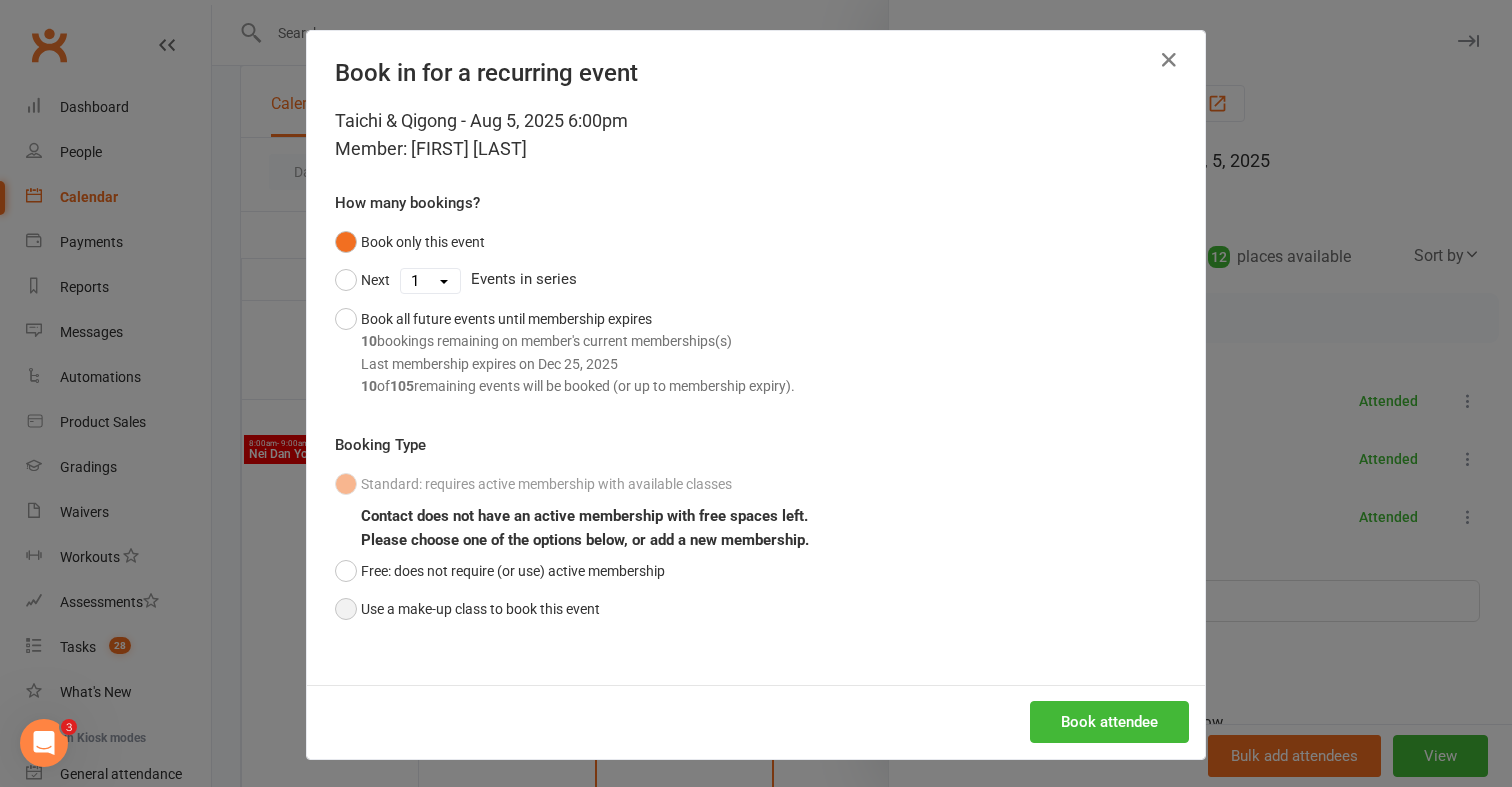 click on "Use a make-up class to book this event" at bounding box center [467, 609] 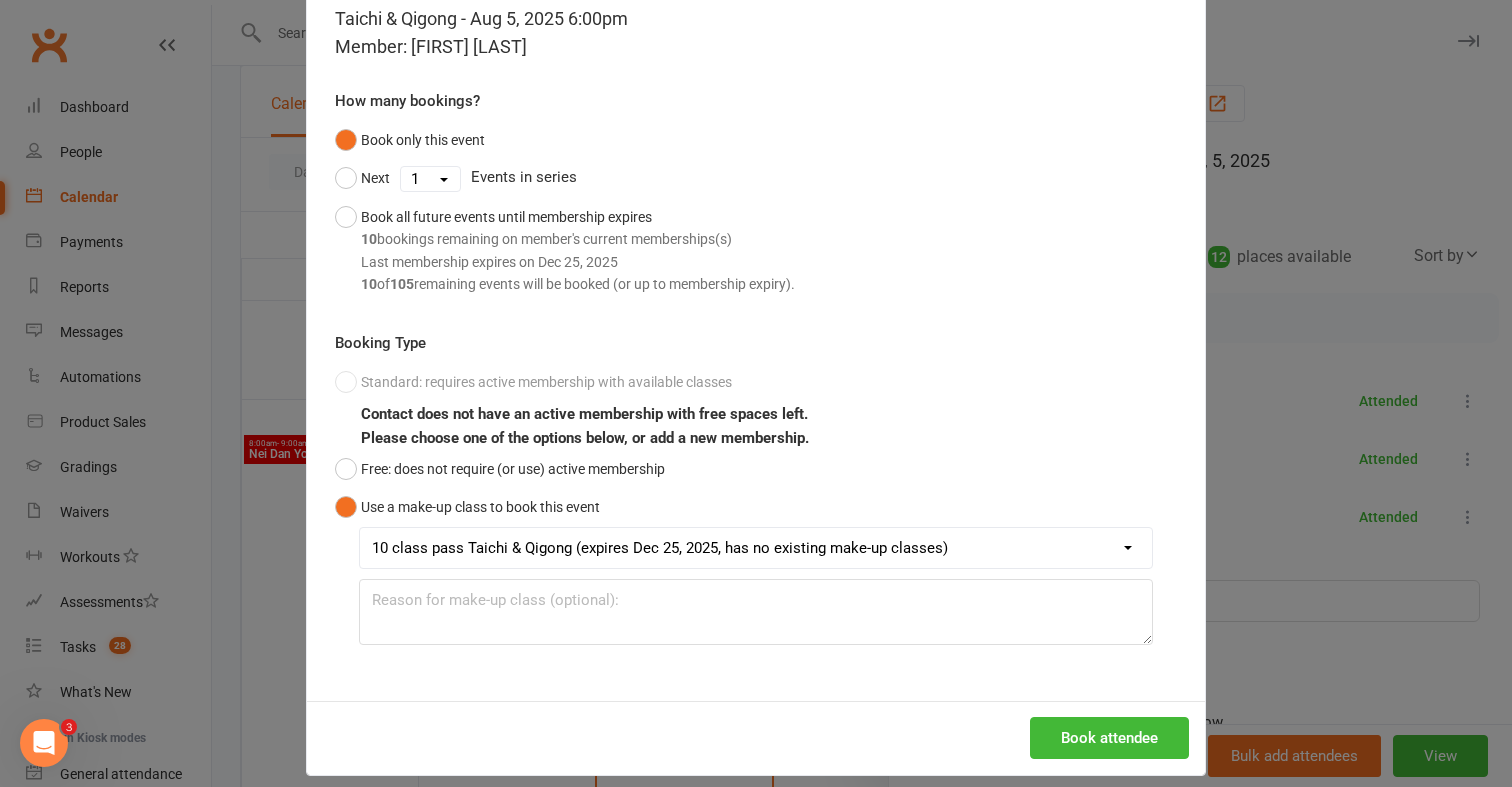 scroll, scrollTop: 120, scrollLeft: 0, axis: vertical 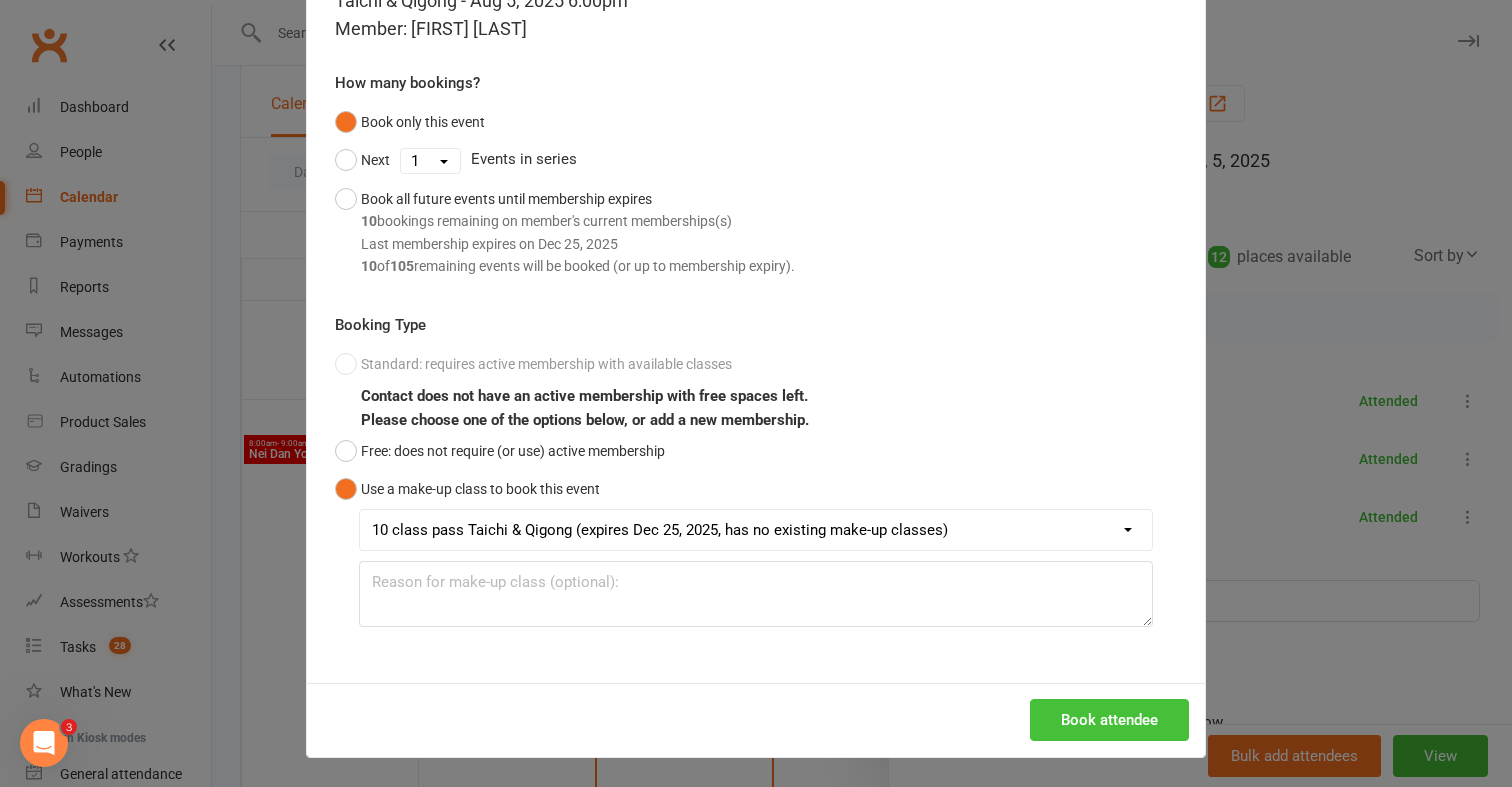 click on "Book attendee" at bounding box center (1109, 720) 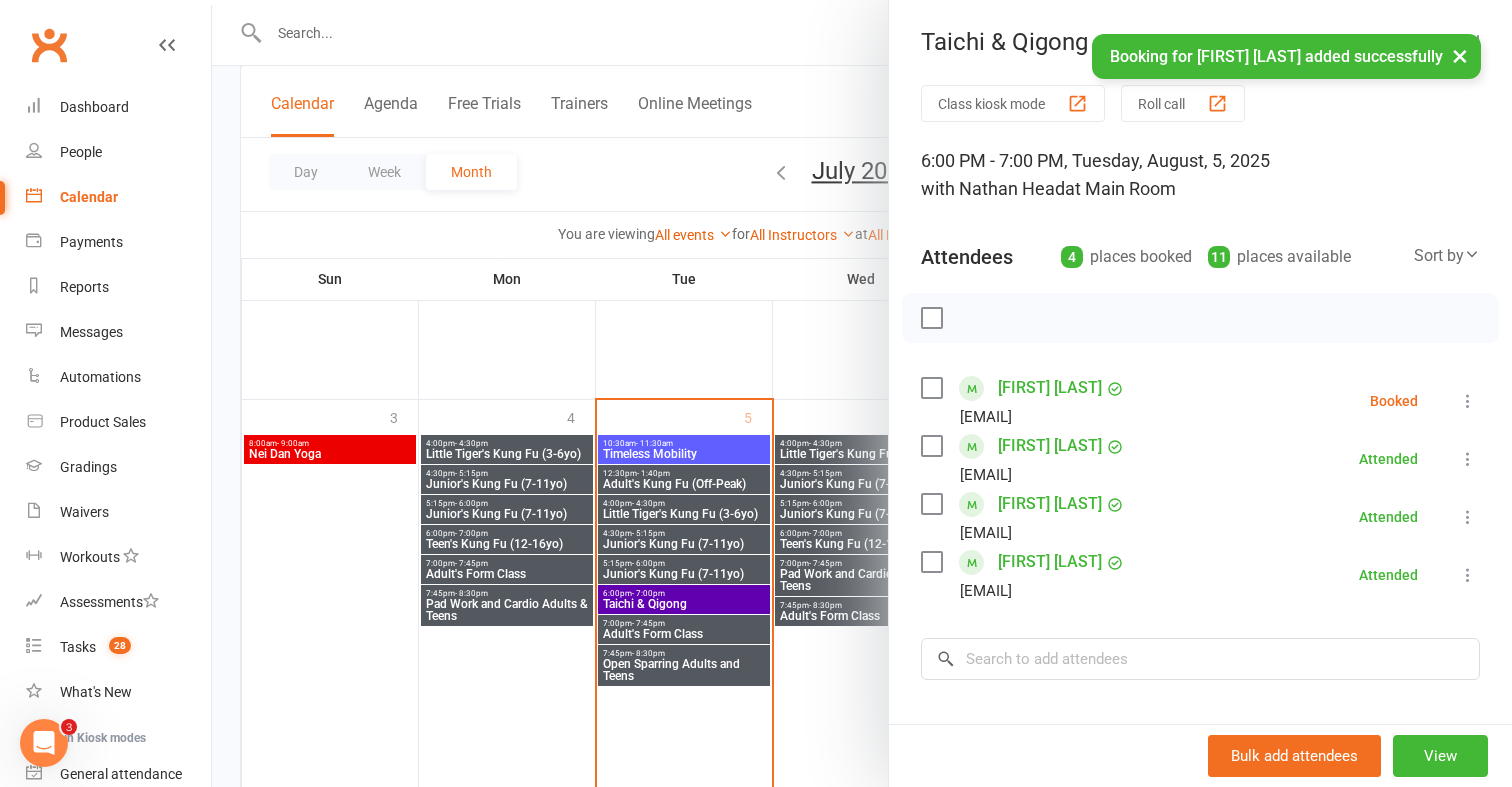click at bounding box center [1468, 401] 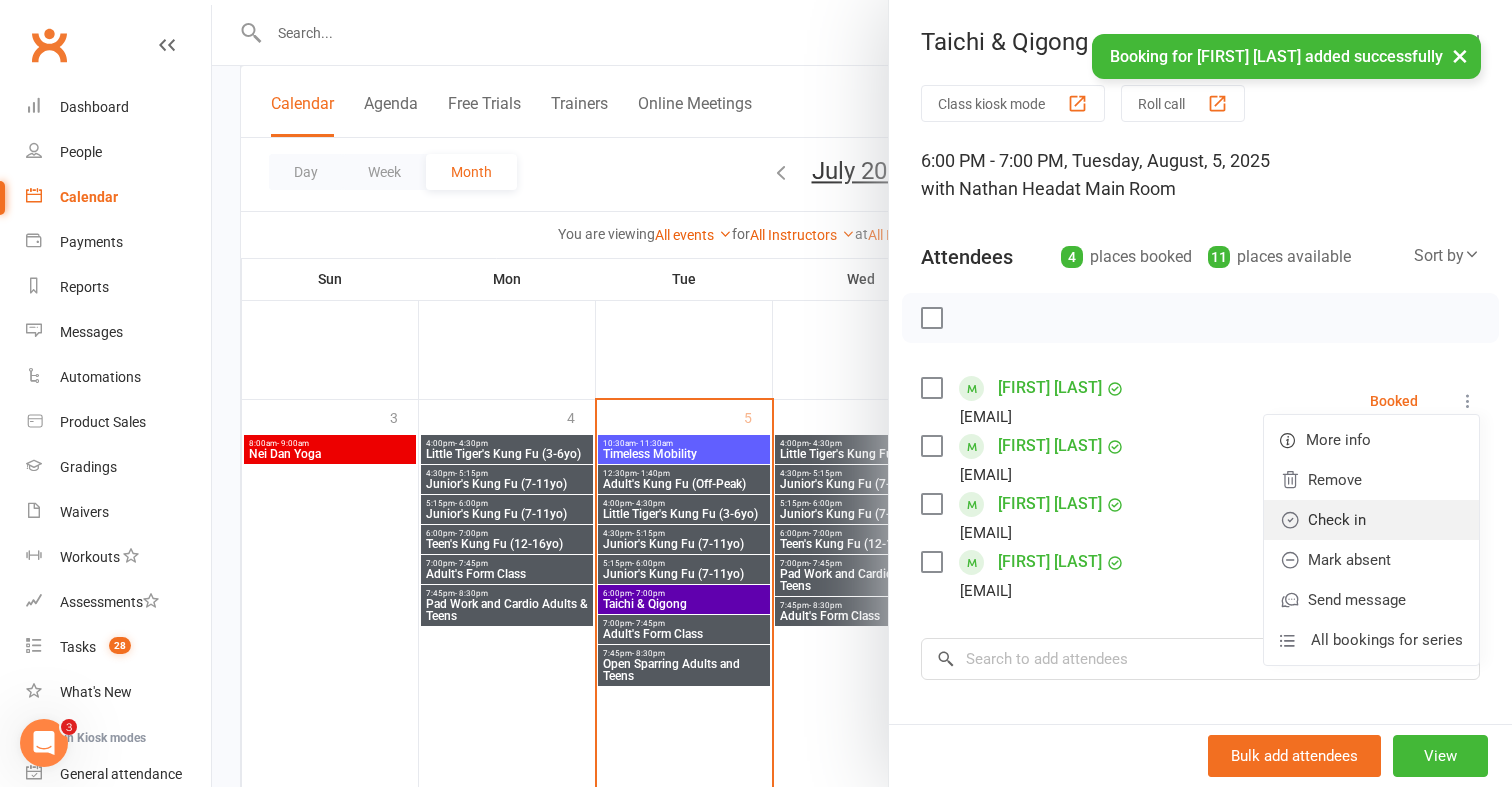 click on "Check in" at bounding box center [1371, 520] 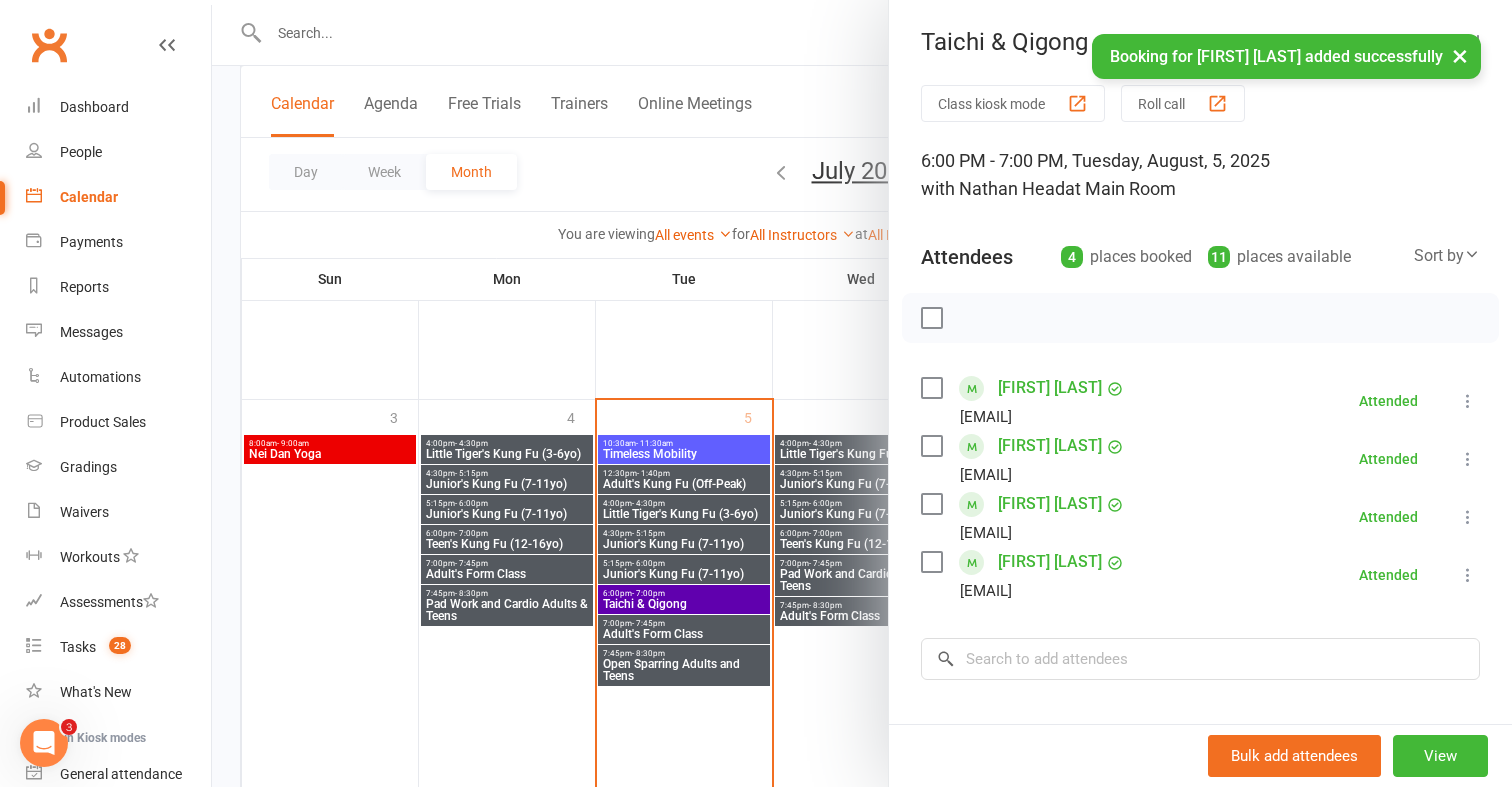 click at bounding box center (862, 393) 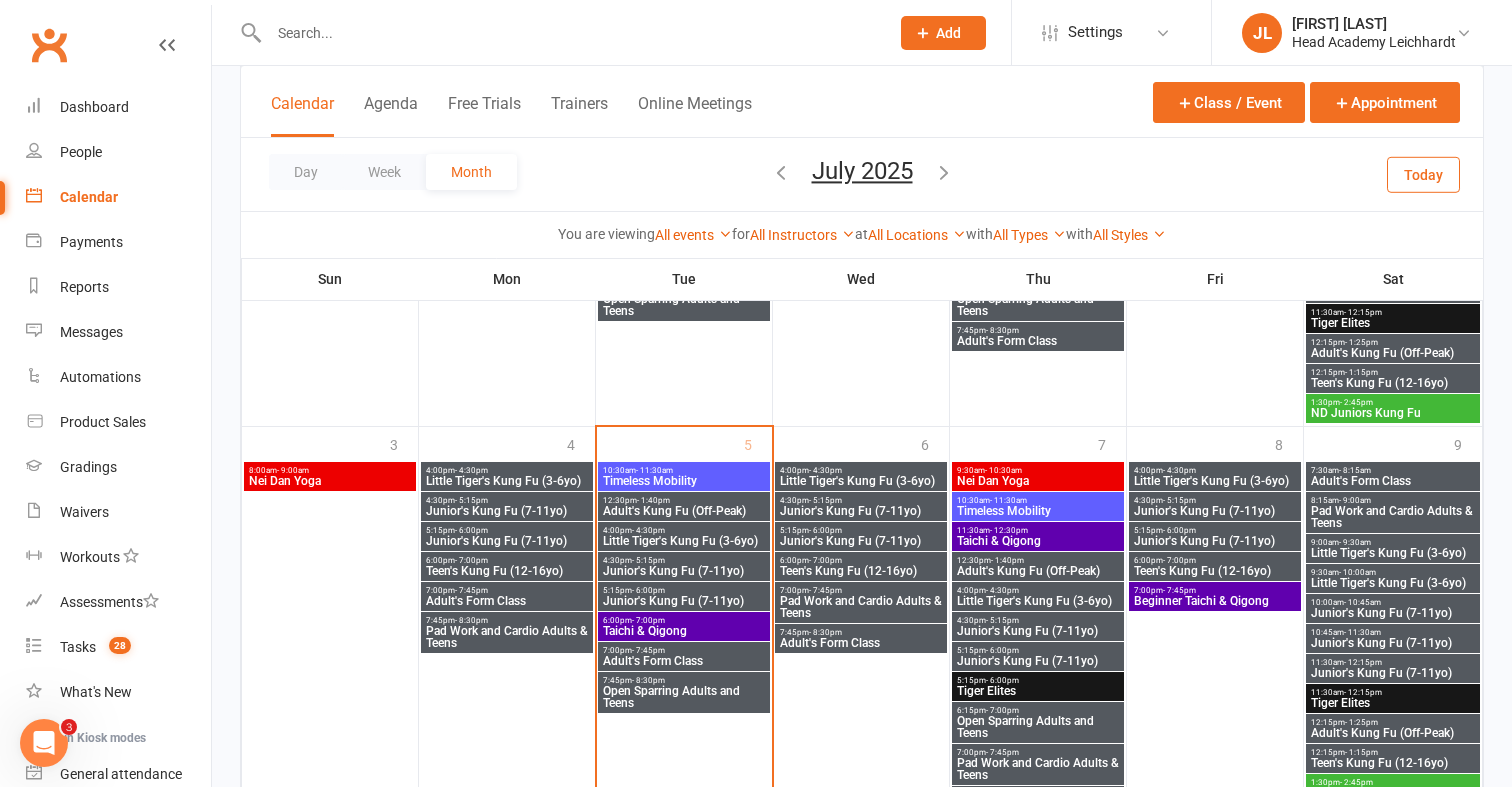 scroll, scrollTop: 1852, scrollLeft: 0, axis: vertical 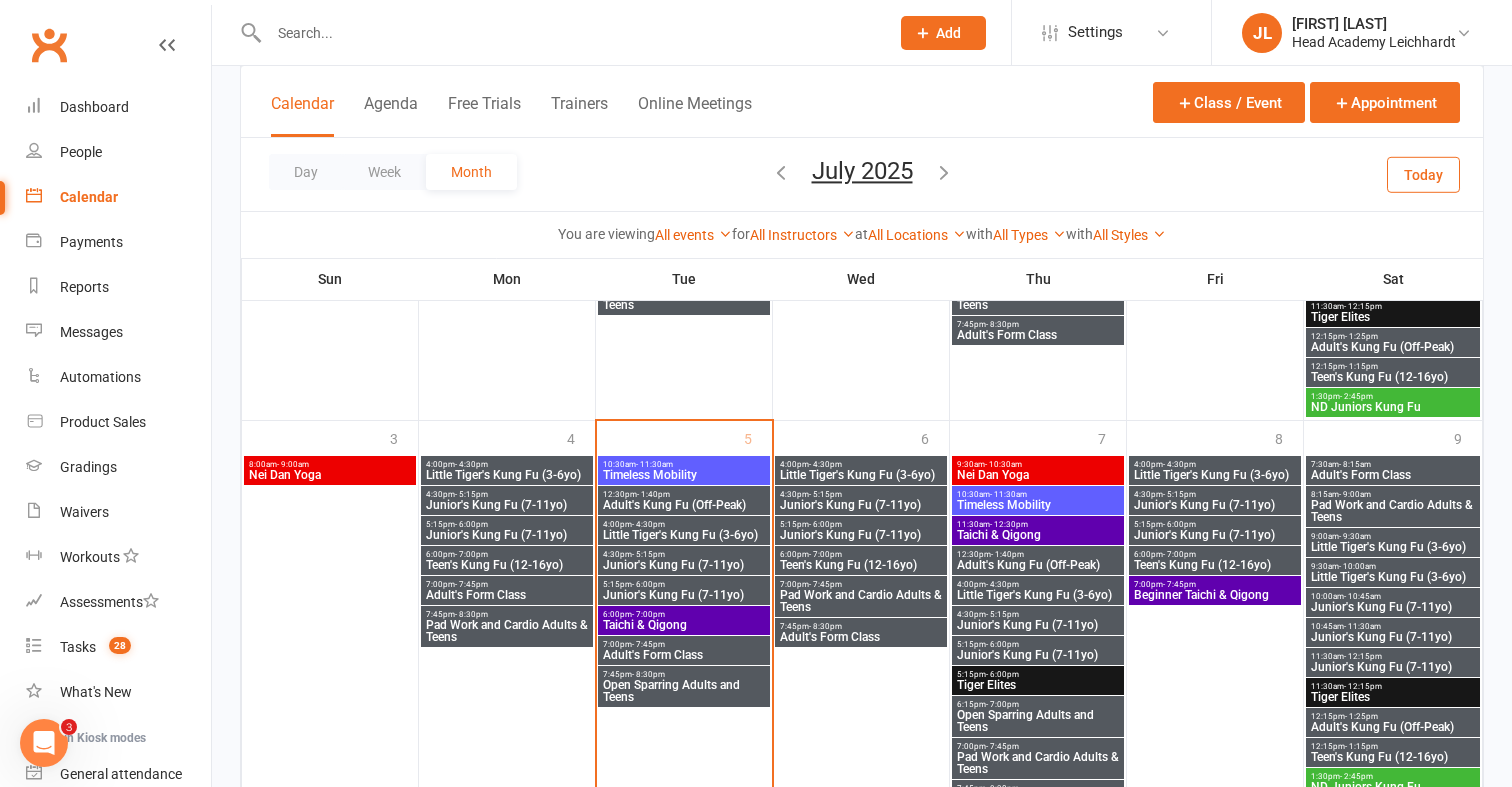 click on "Adult's Kung Fu (Off-Peak)" at bounding box center [684, 505] 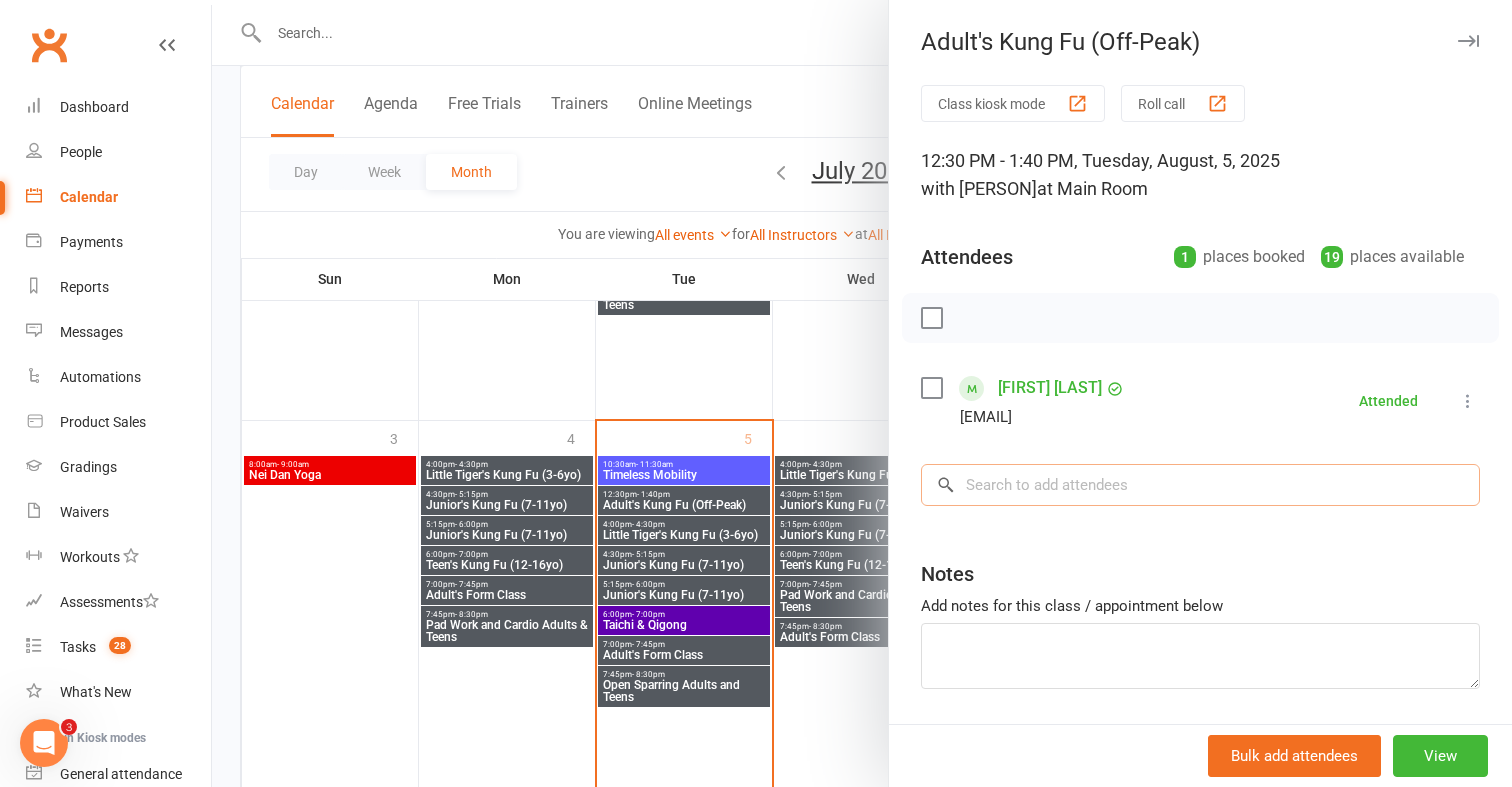 click at bounding box center [1200, 485] 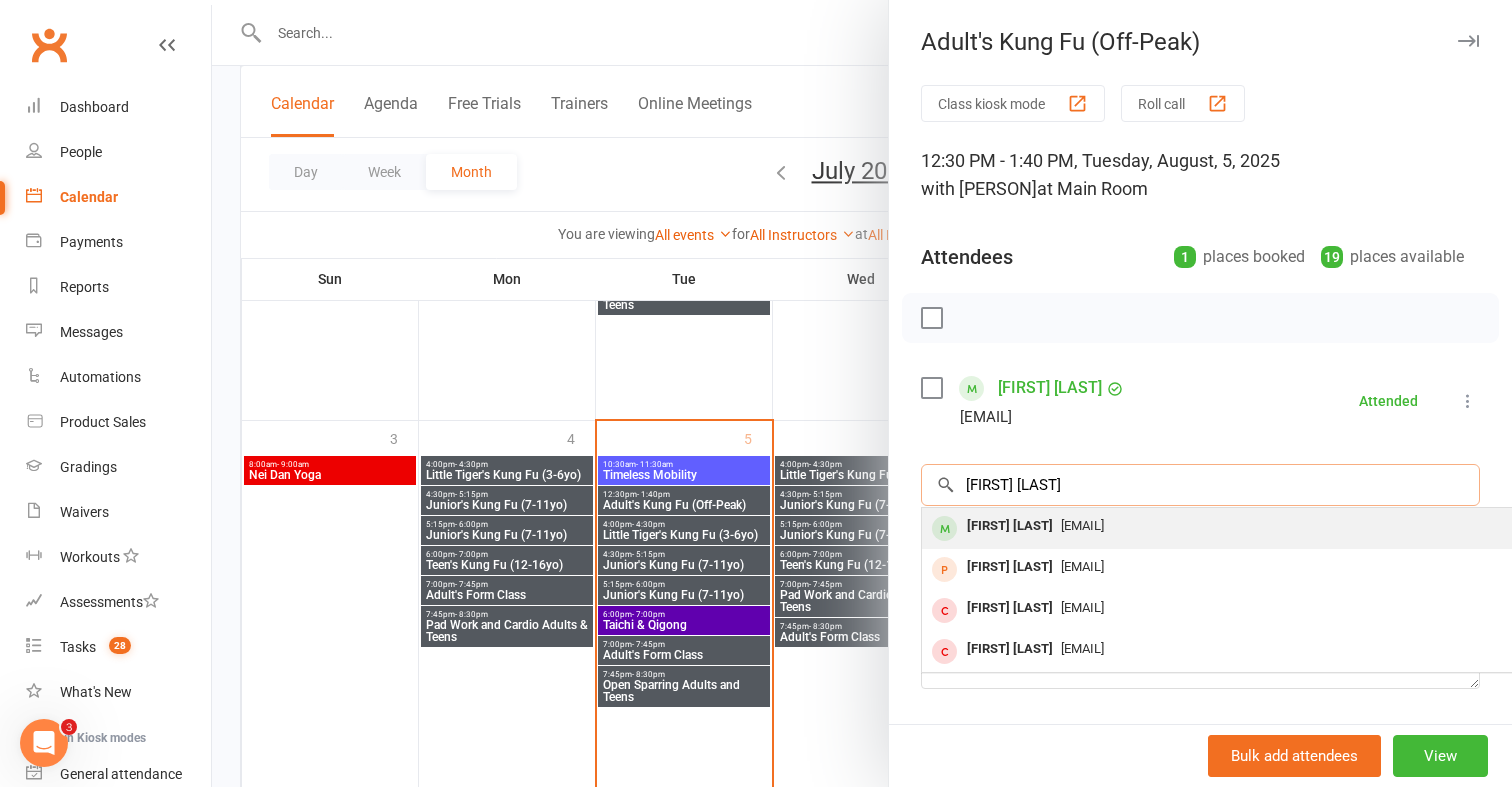 type on "[FIRST] [LAST]" 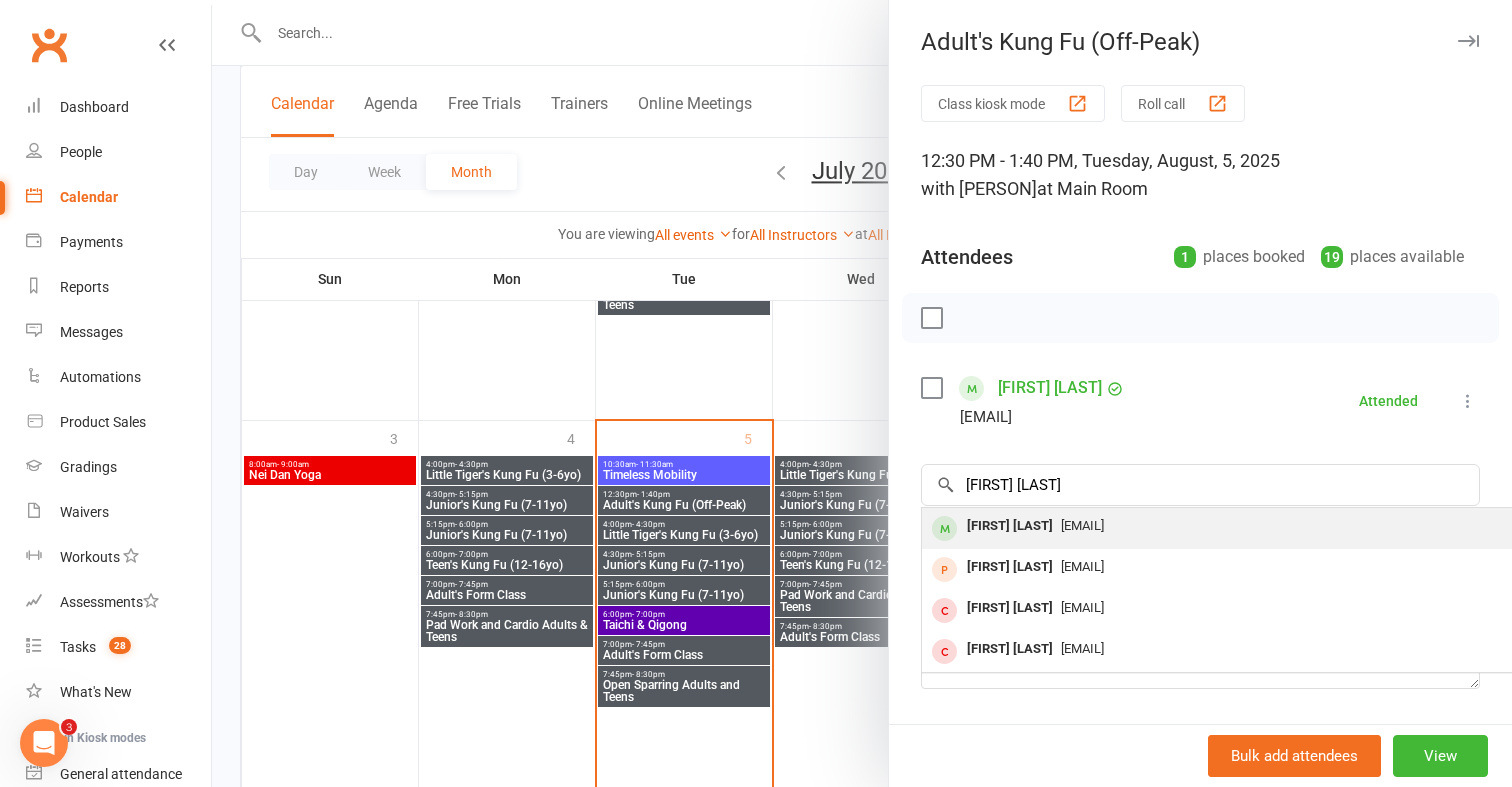 click on "[EMAIL]" at bounding box center (1082, 525) 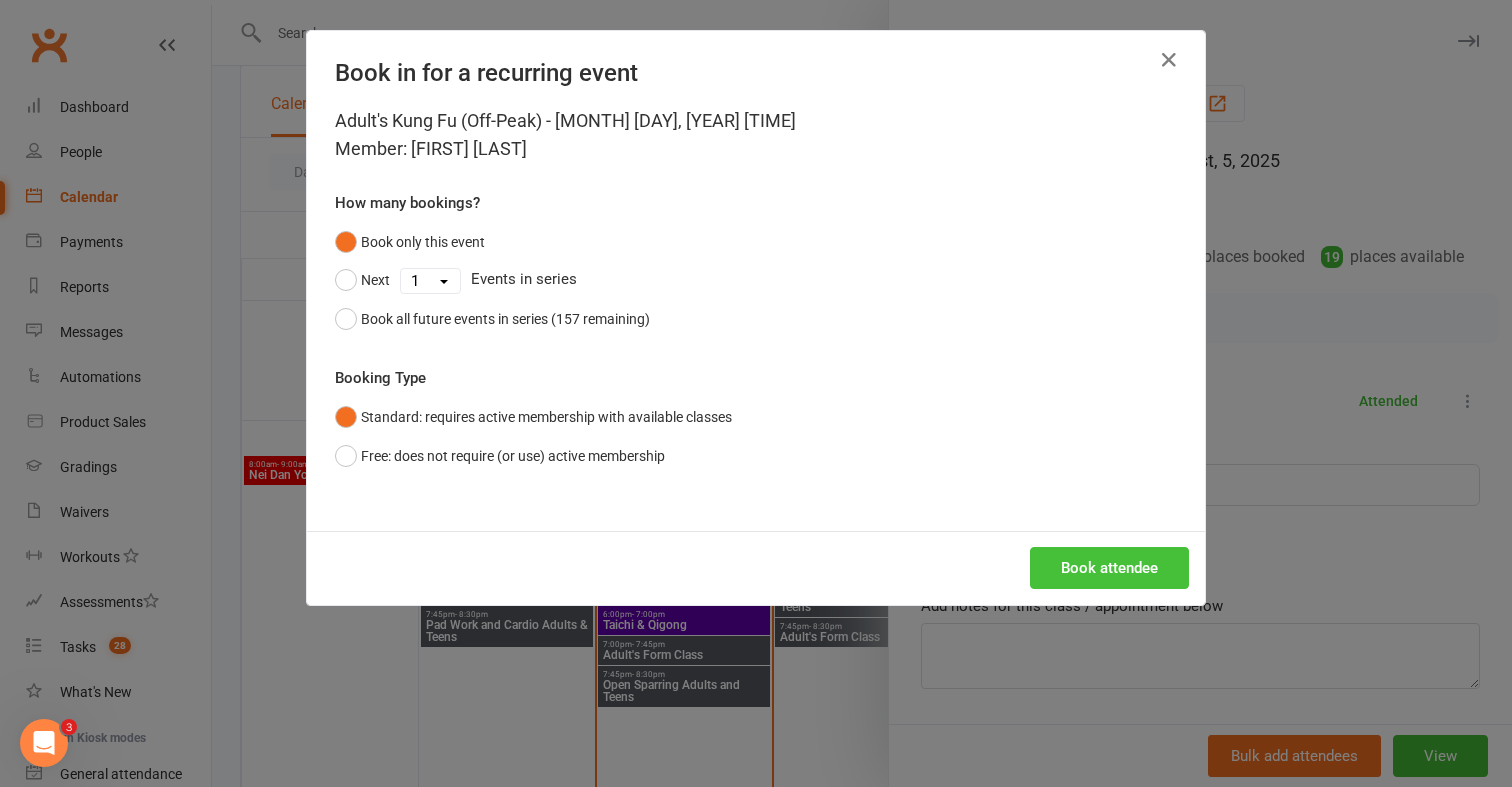 click on "Book attendee" at bounding box center (1109, 568) 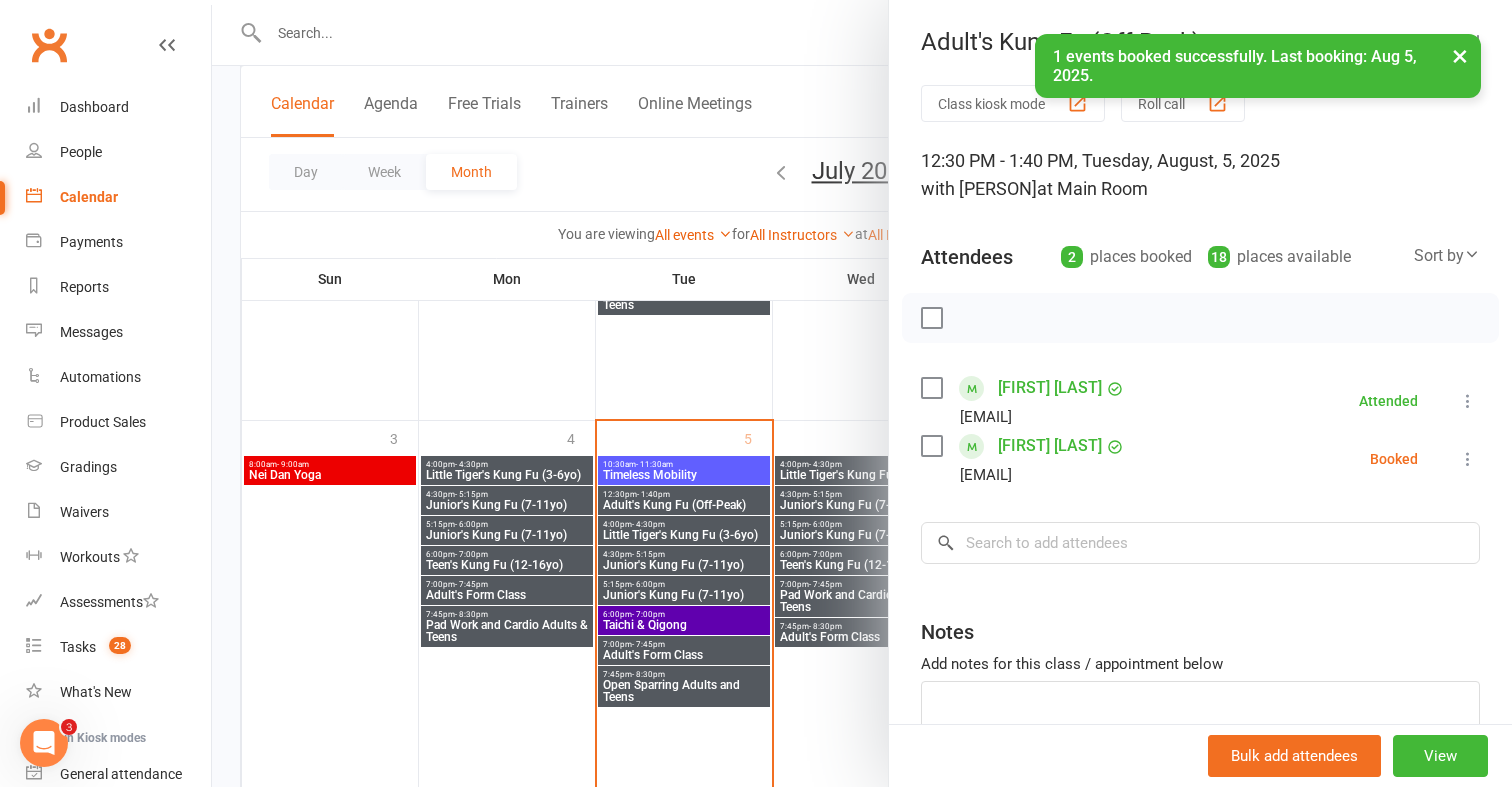click on "Tim Yu [EMAIL] Booked More info Remove Check in Mark absent Send message All bookings for series" at bounding box center [1200, 459] 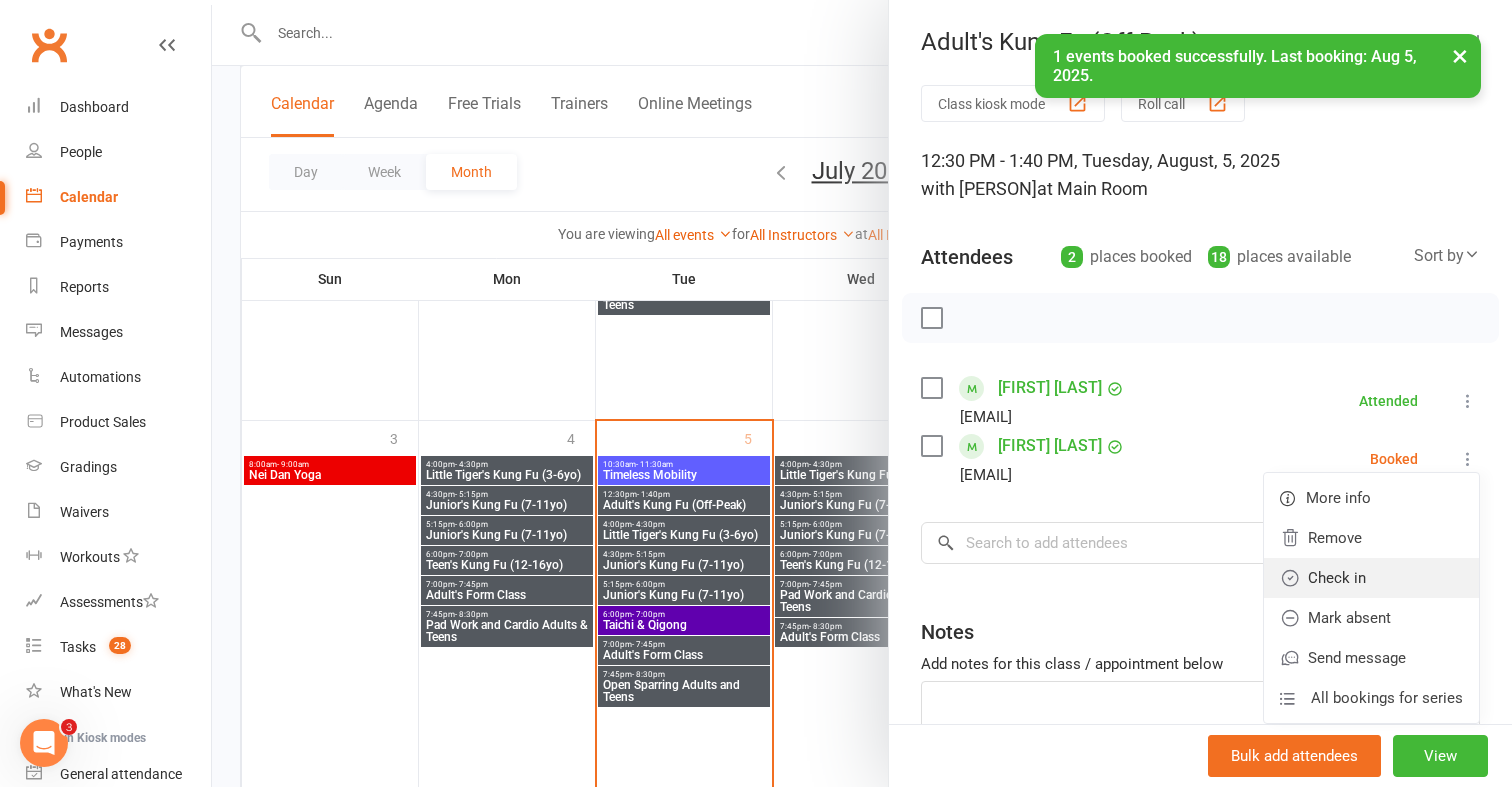 click on "Check in" at bounding box center [1371, 578] 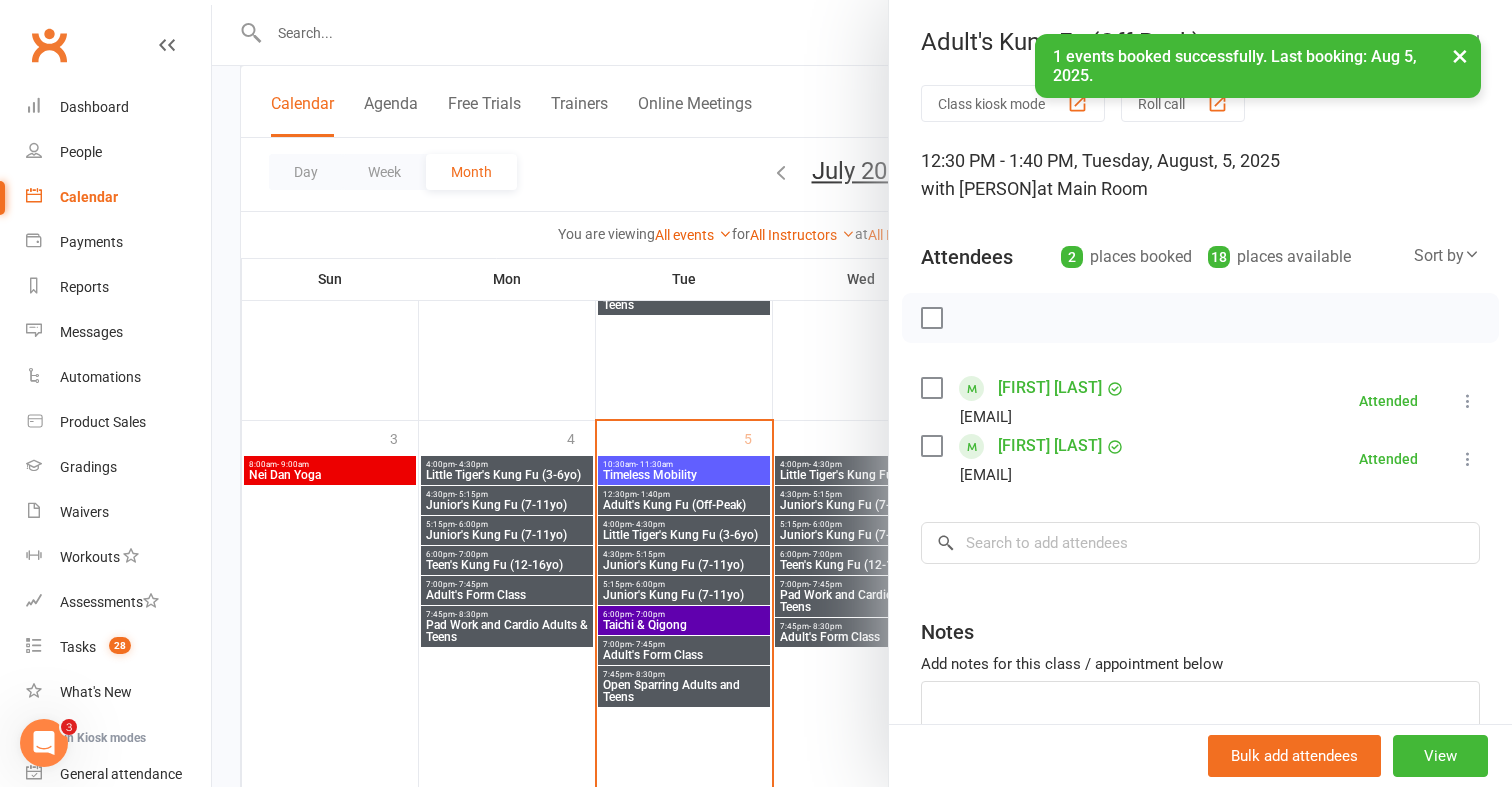click at bounding box center [862, 393] 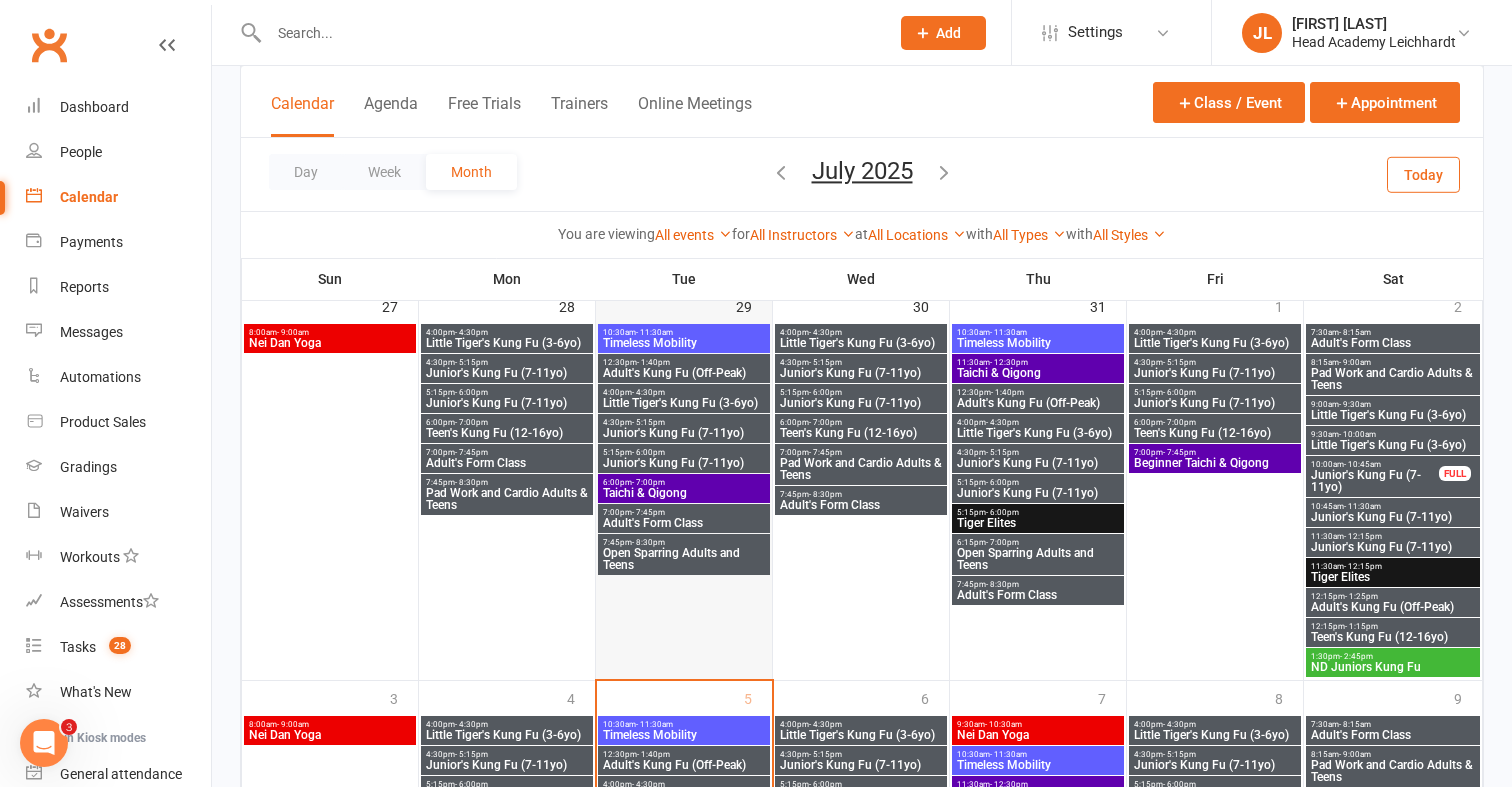 scroll, scrollTop: 1589, scrollLeft: 0, axis: vertical 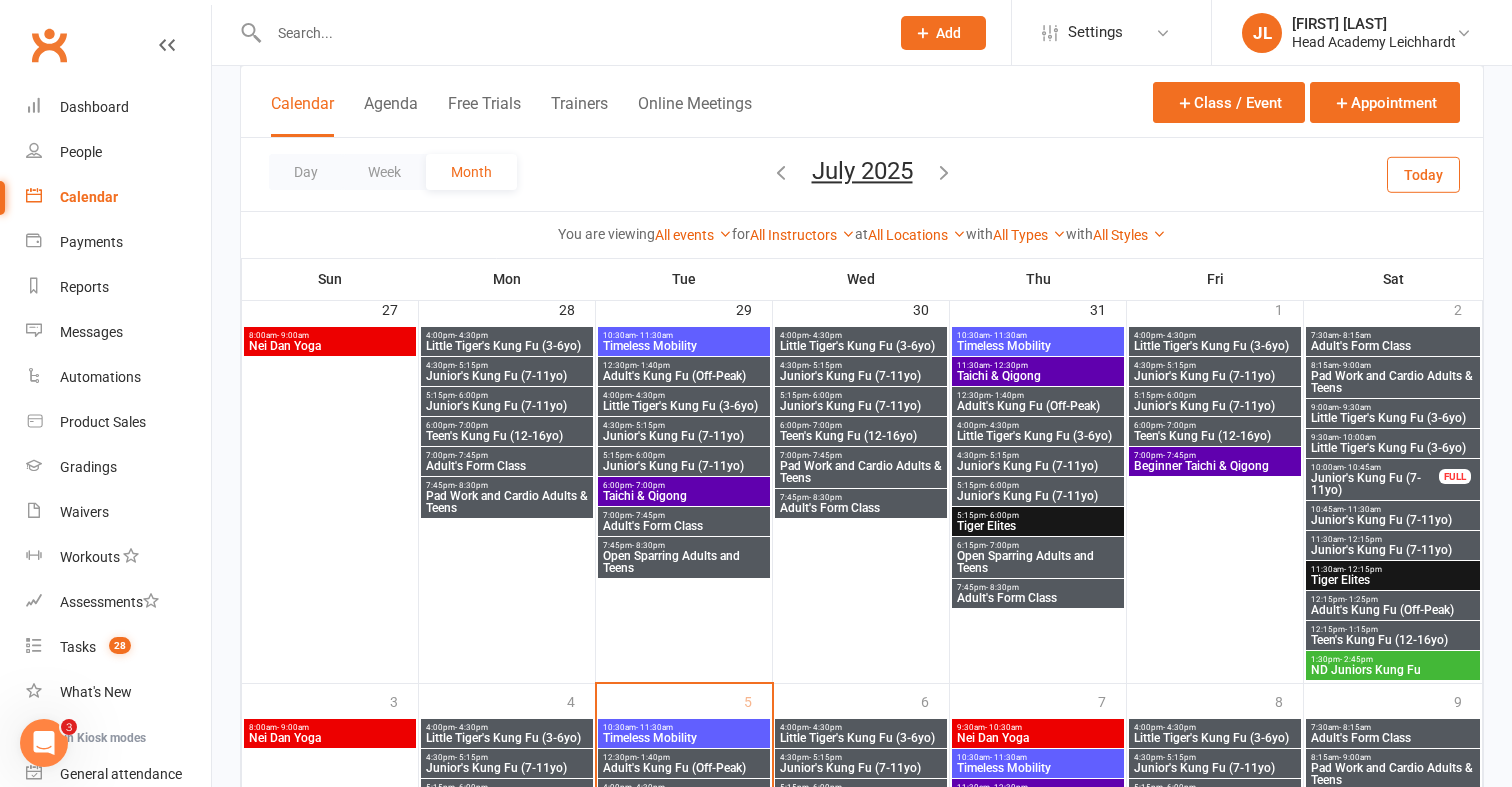 click on "Junior's Kung Fu (7-11yo)" at bounding box center [861, 406] 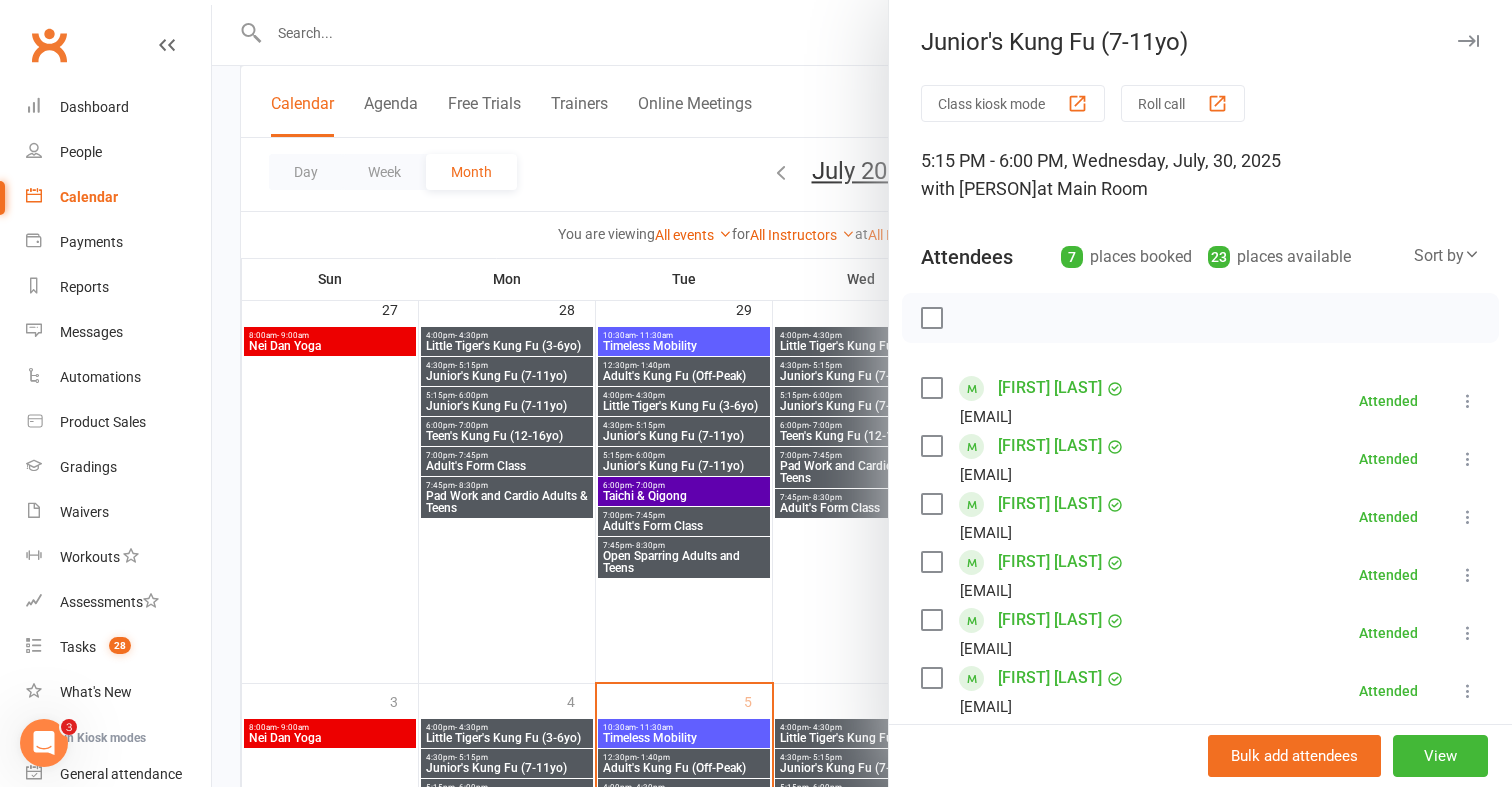 click at bounding box center [862, 393] 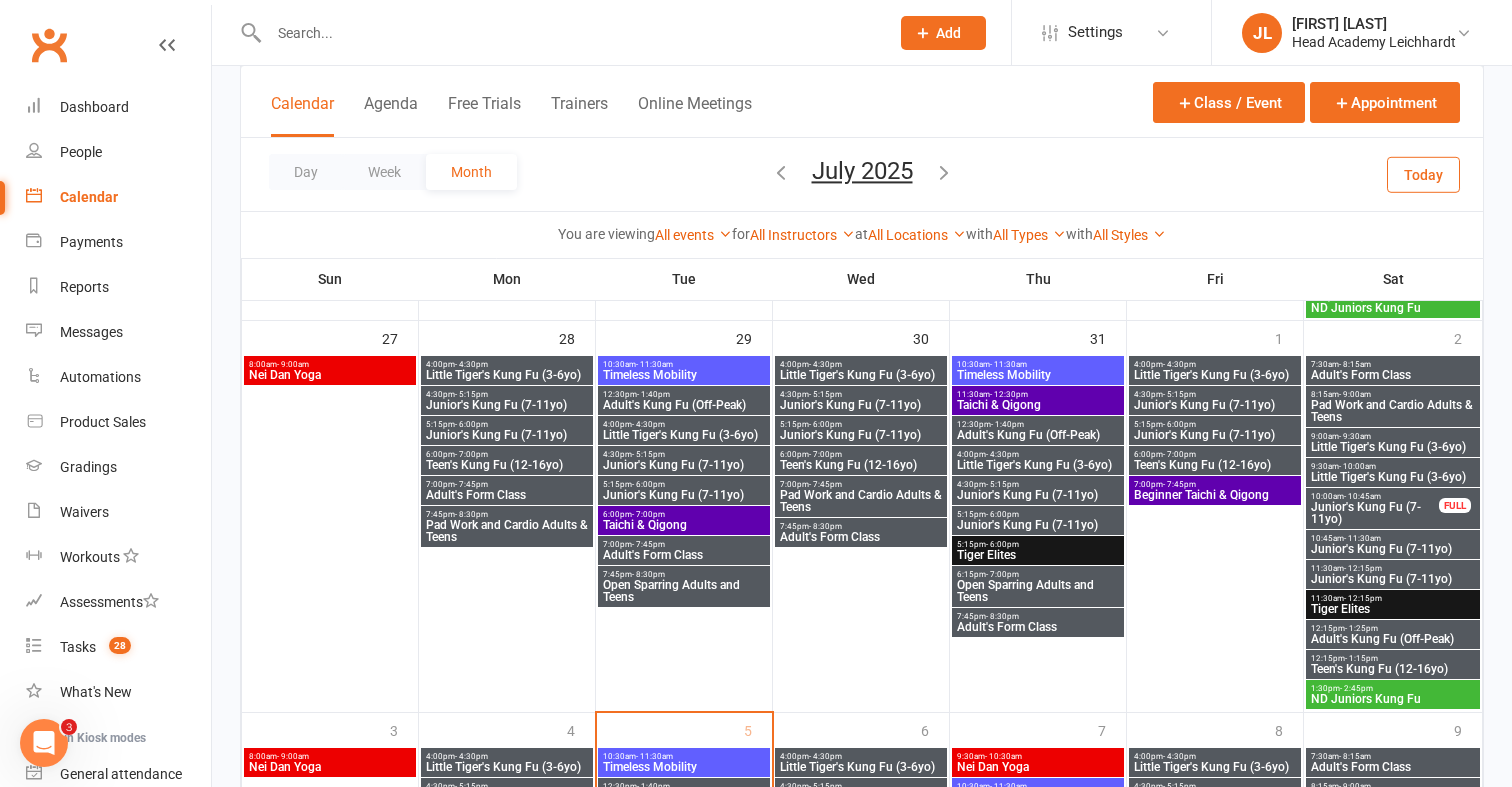 scroll, scrollTop: 1559, scrollLeft: 0, axis: vertical 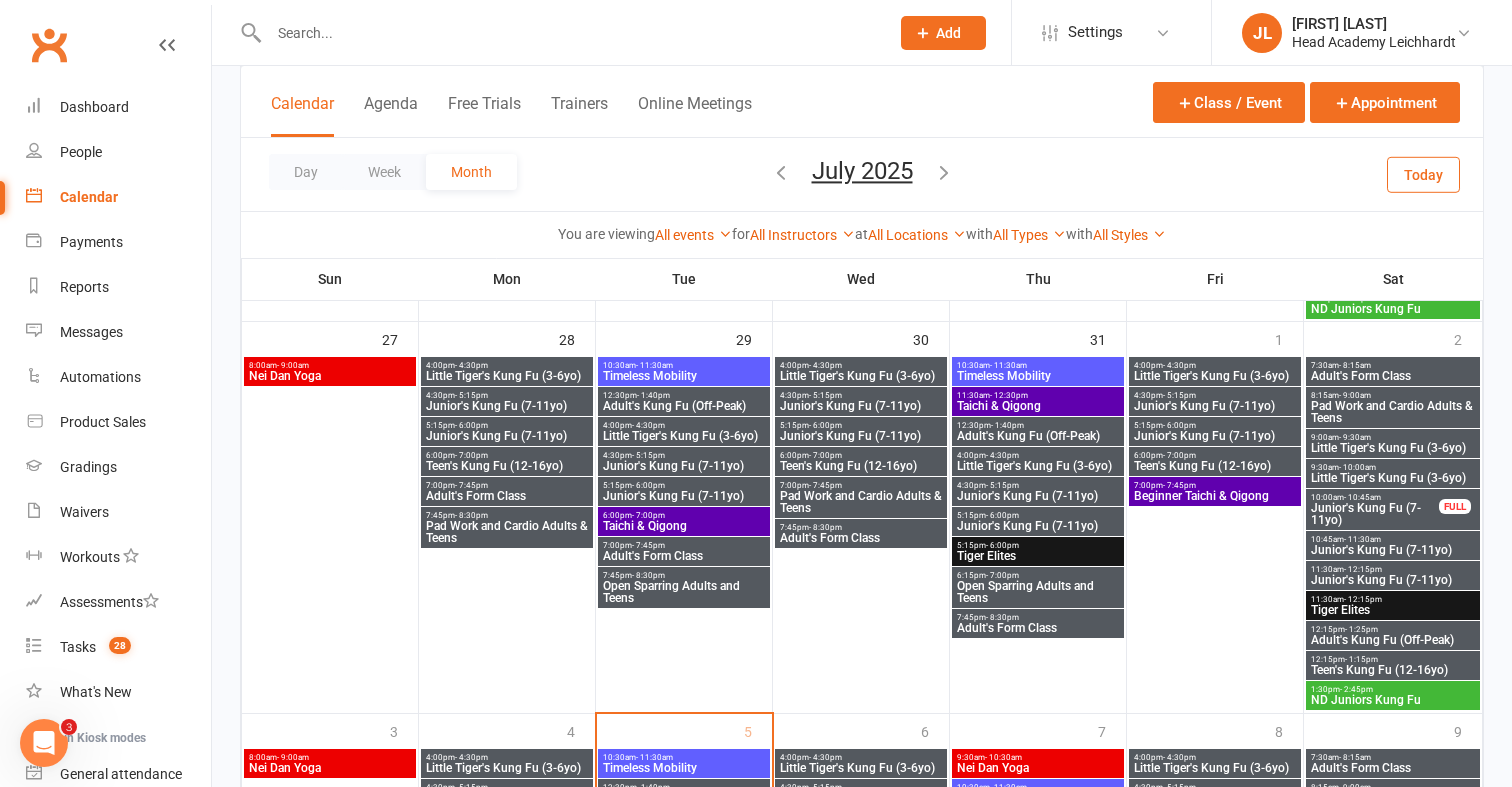 click on "Junior's Kung Fu (7-11yo)" at bounding box center [861, 406] 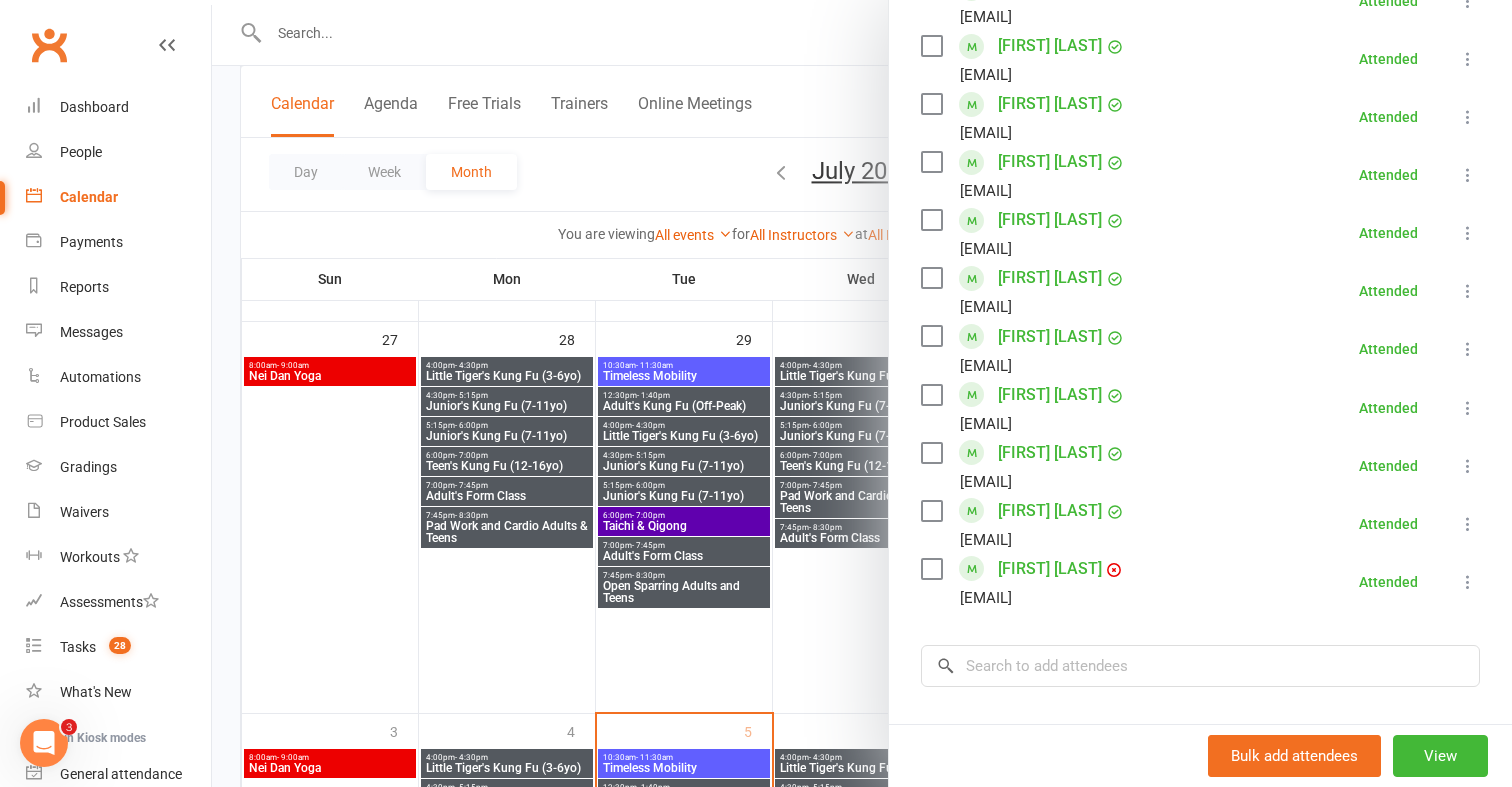 scroll, scrollTop: 924, scrollLeft: 0, axis: vertical 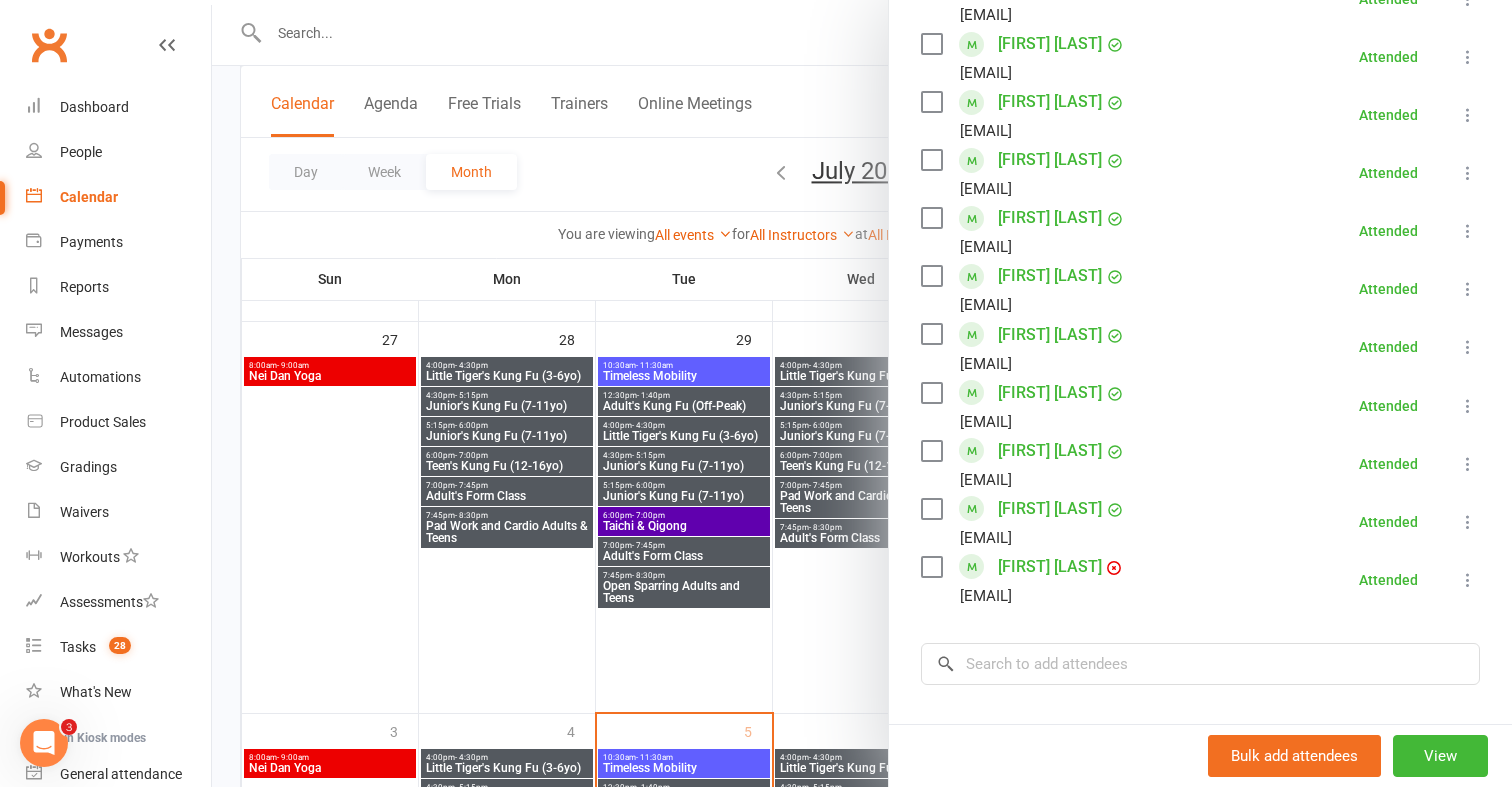 click at bounding box center (862, 393) 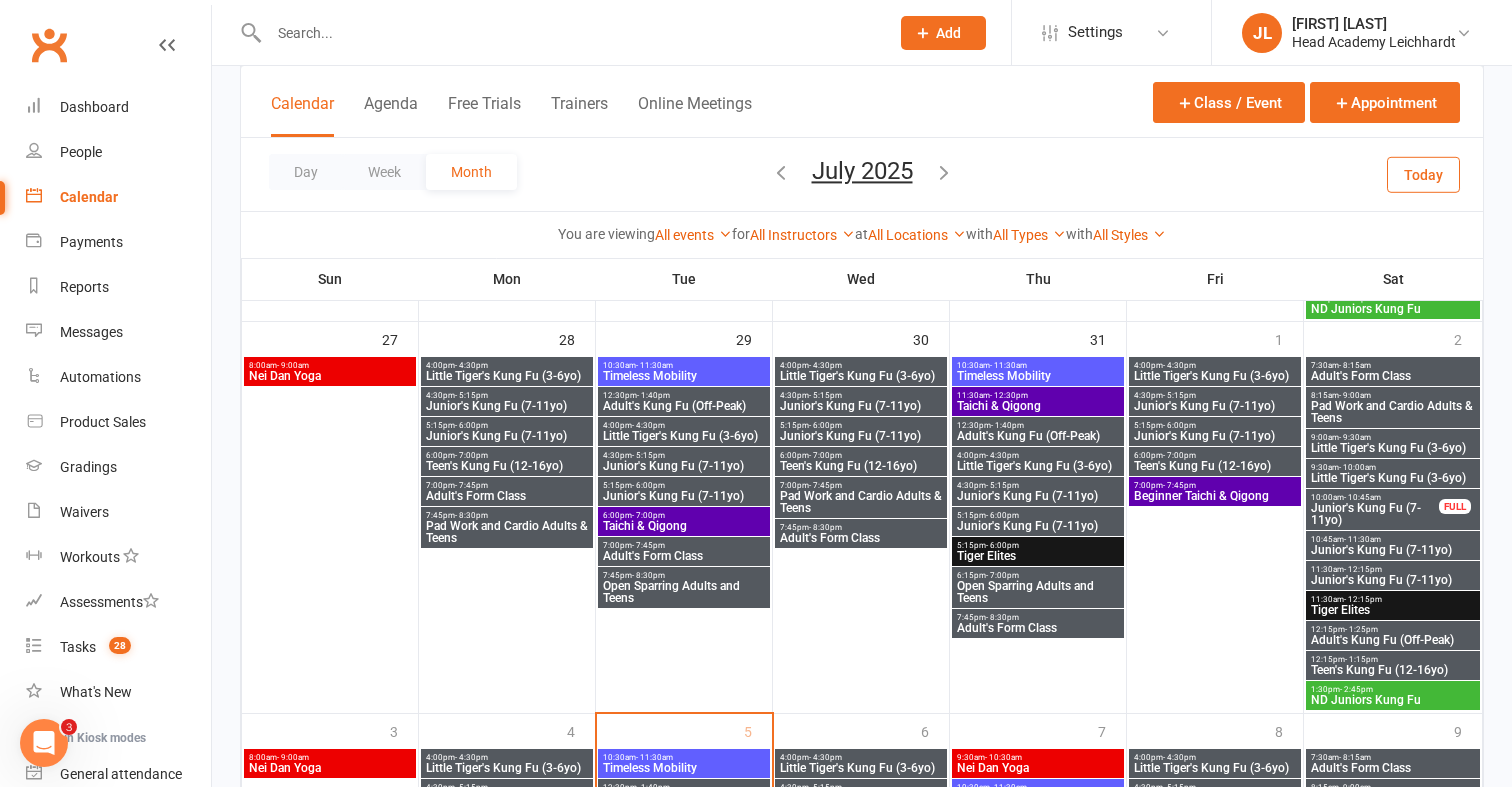 click on "Little Tiger's Kung Fu (3-6yo)" at bounding box center [861, 376] 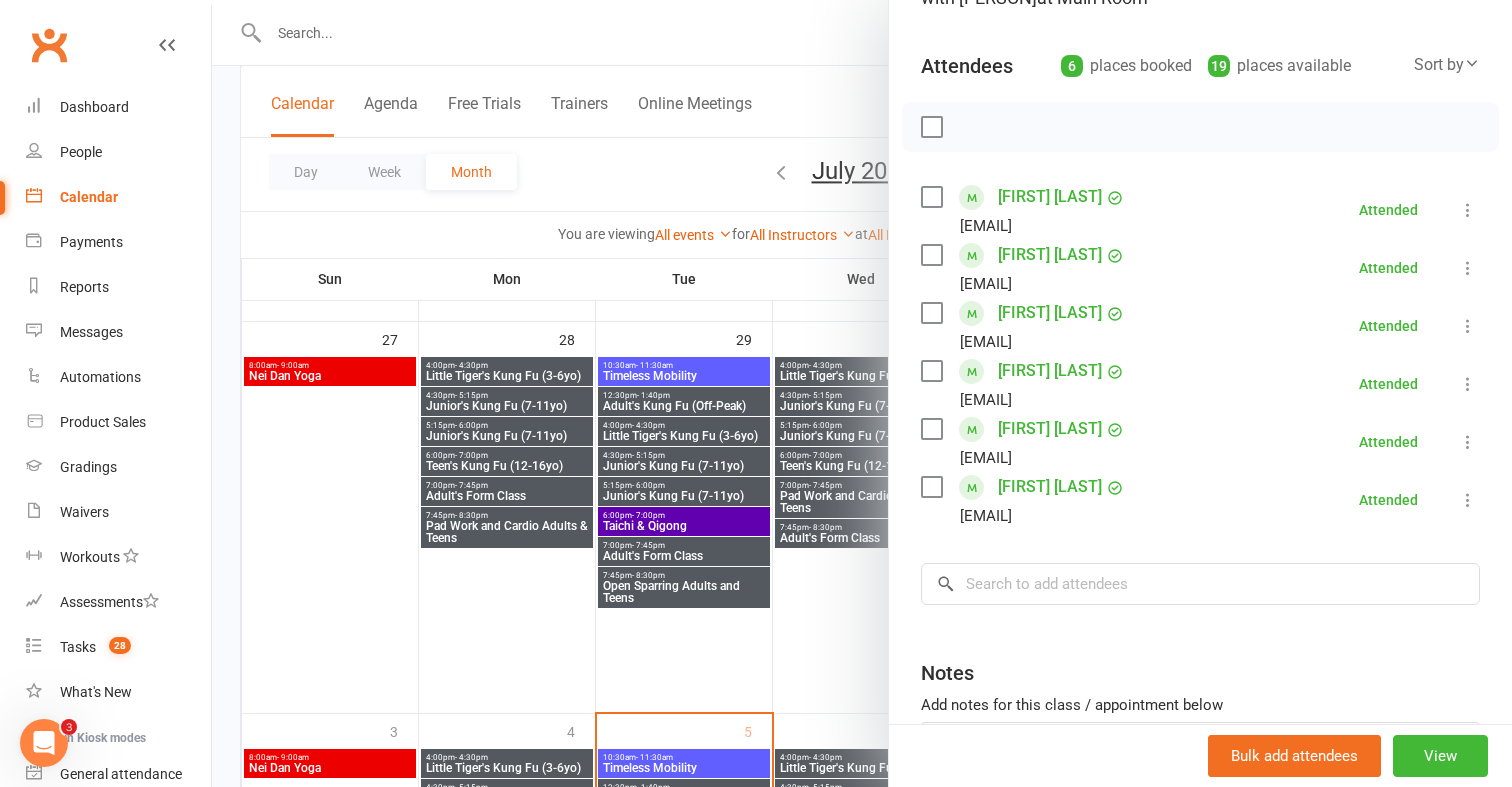 scroll, scrollTop: 193, scrollLeft: 0, axis: vertical 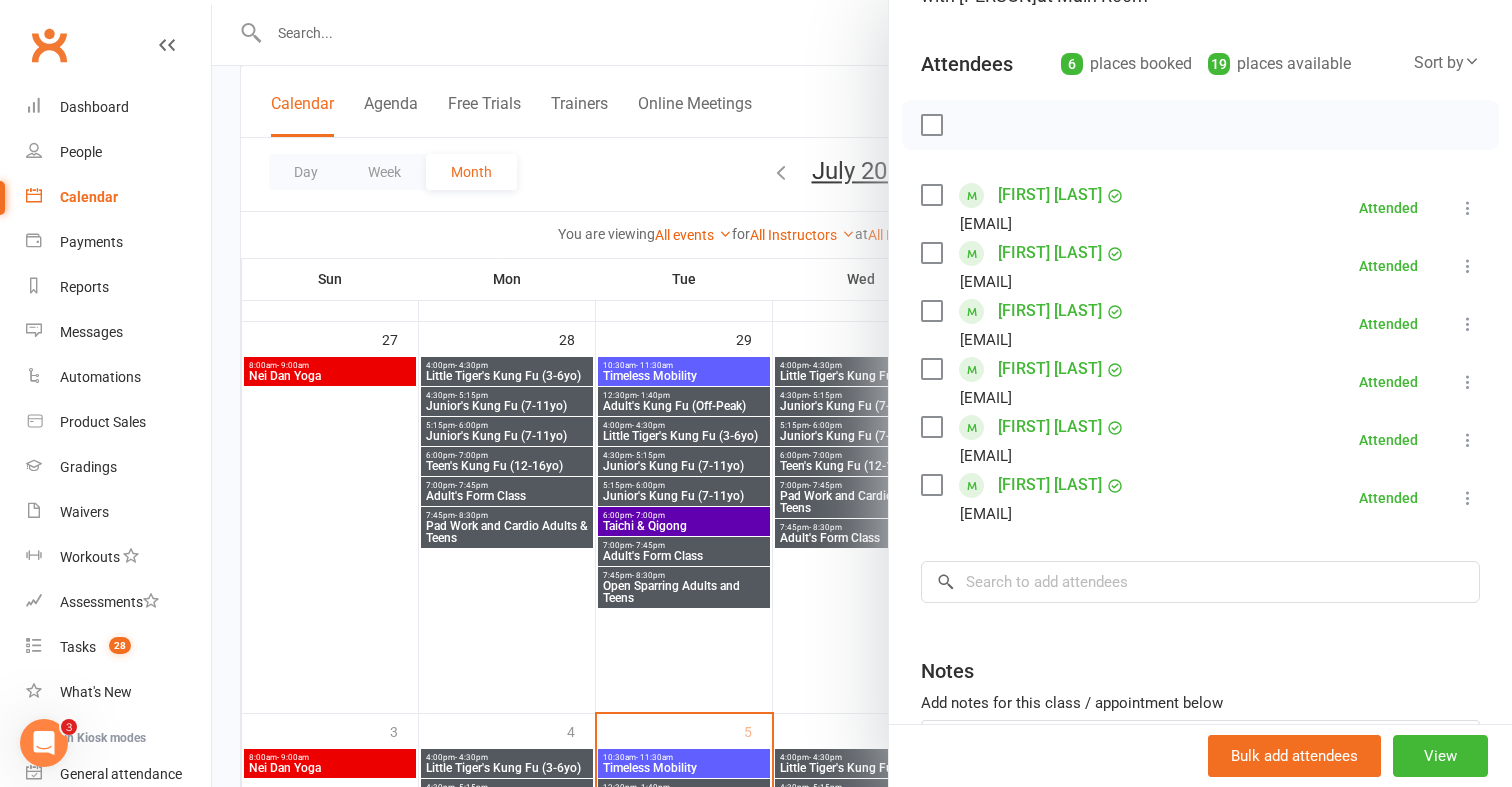 click at bounding box center [862, 393] 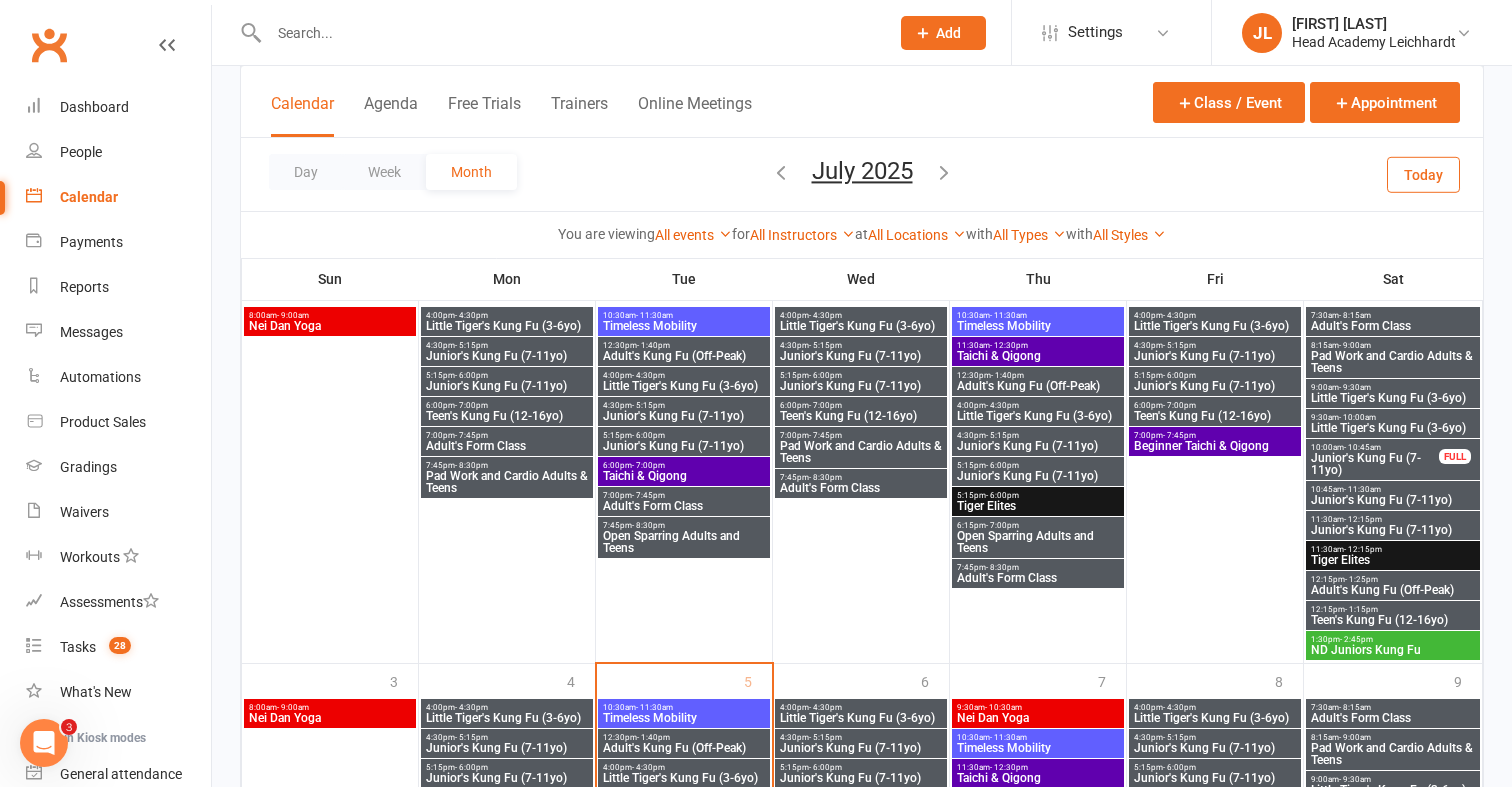 scroll, scrollTop: 1613, scrollLeft: 0, axis: vertical 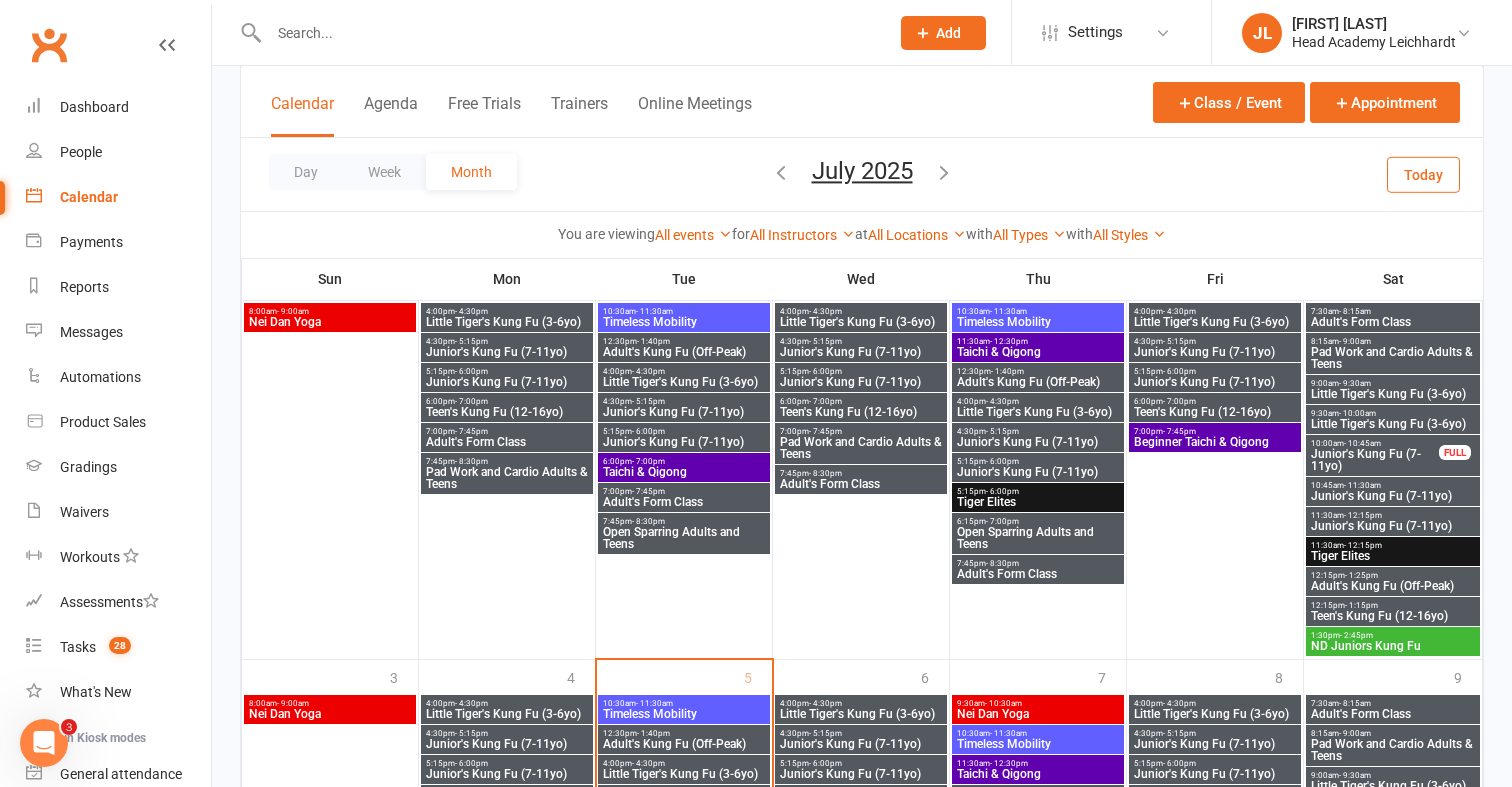 click on "Junior's Kung Fu (7-11yo)" at bounding box center (1375, 460) 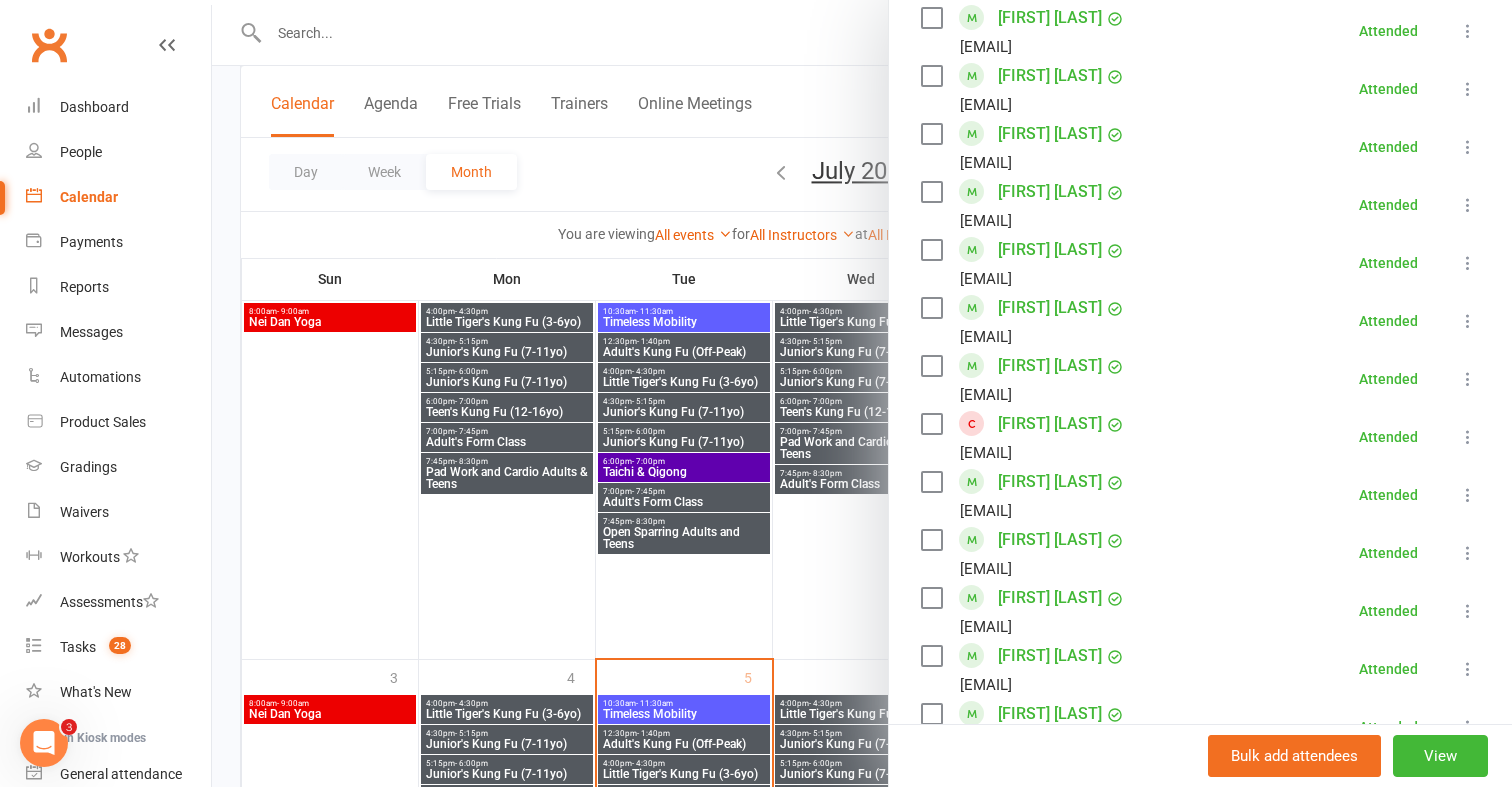 scroll, scrollTop: 1748, scrollLeft: 0, axis: vertical 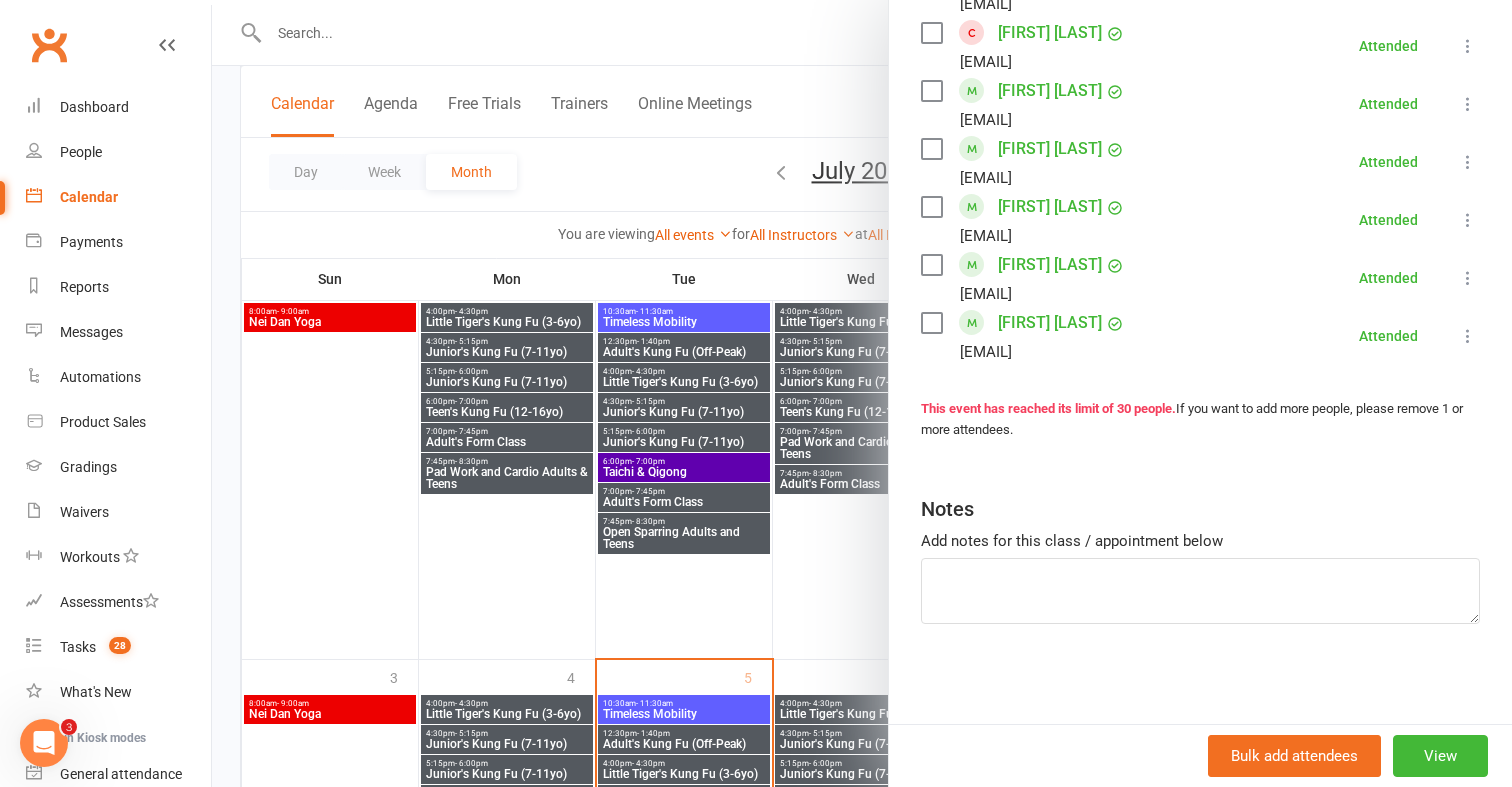 click at bounding box center [862, 393] 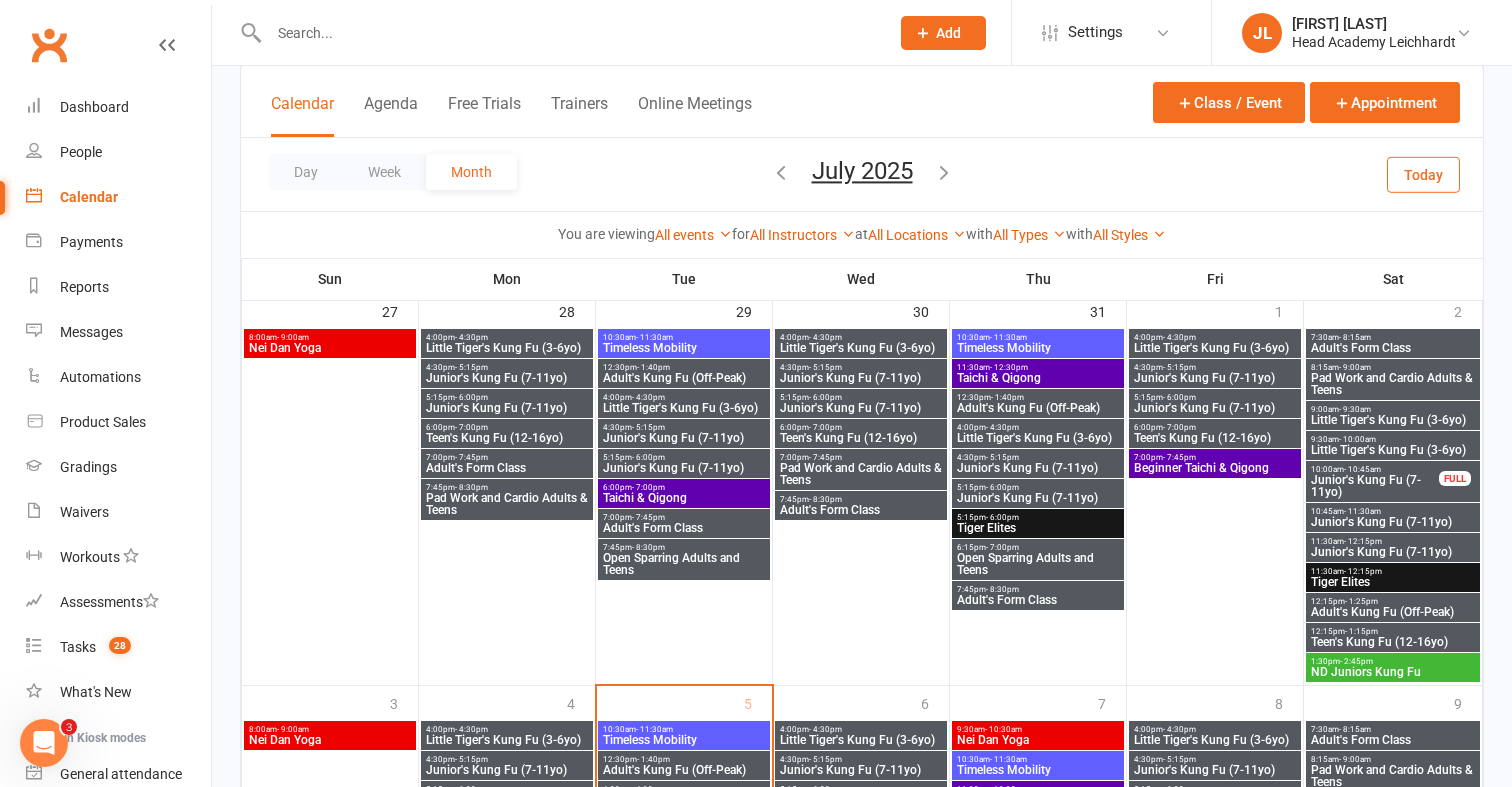 scroll, scrollTop: 1583, scrollLeft: 0, axis: vertical 